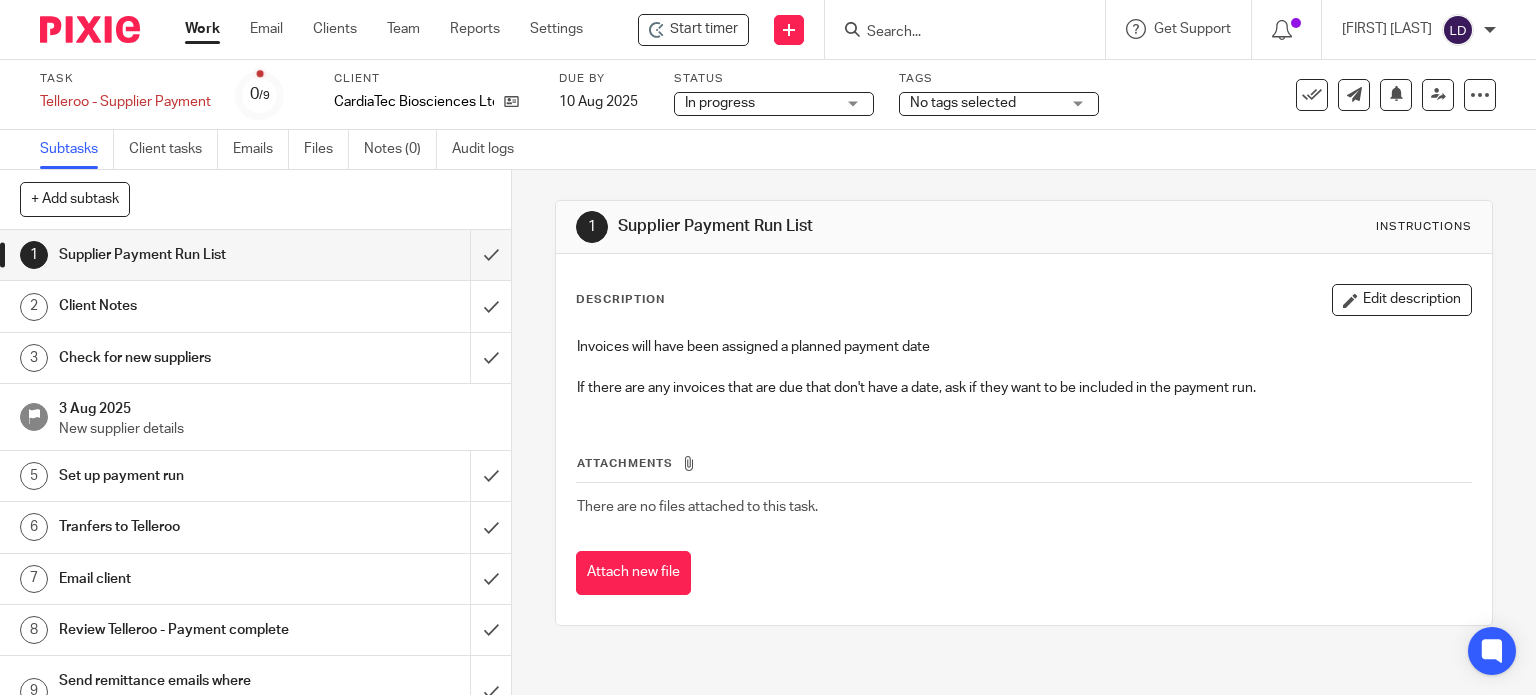 scroll, scrollTop: 0, scrollLeft: 0, axis: both 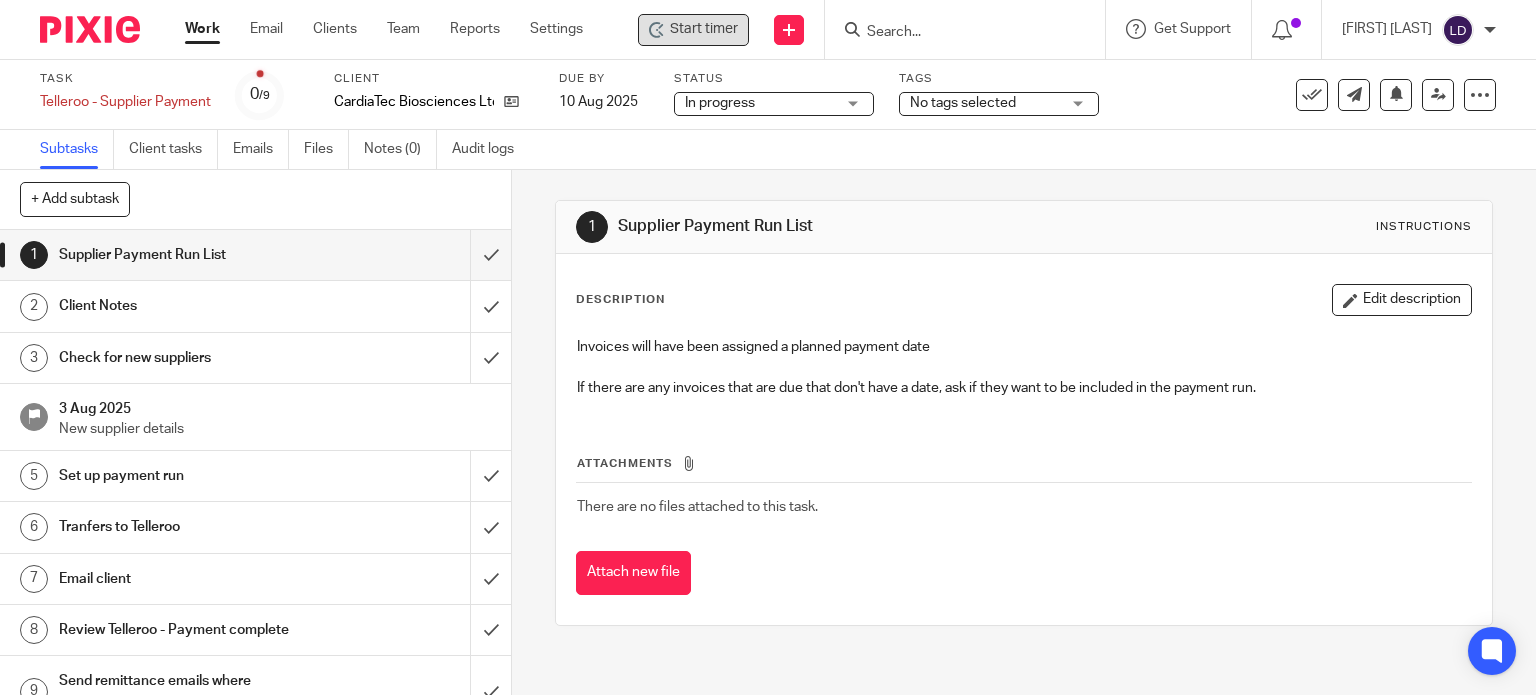 click on "Start timer" at bounding box center [704, 29] 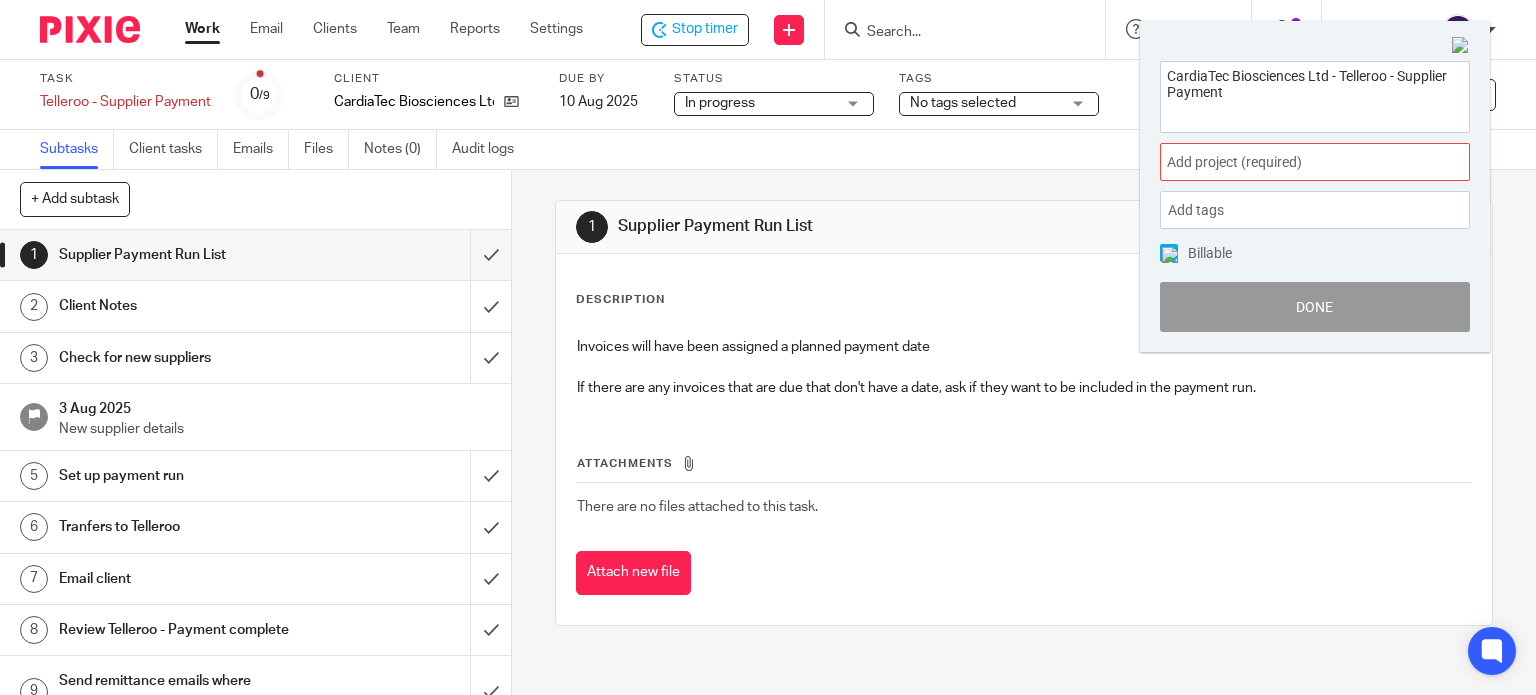 click on "Add project (required) :" at bounding box center (1293, 162) 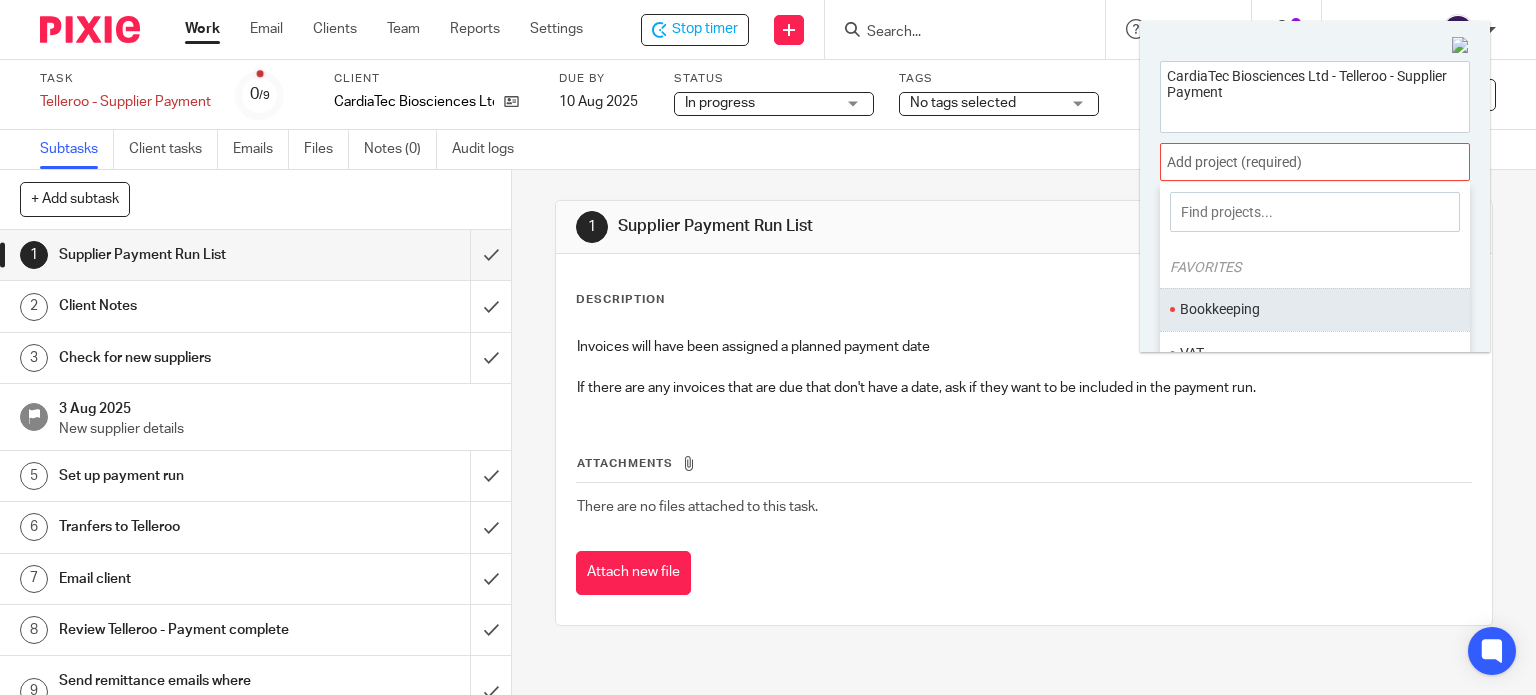 click on "Bookkeeping" at bounding box center [1310, 309] 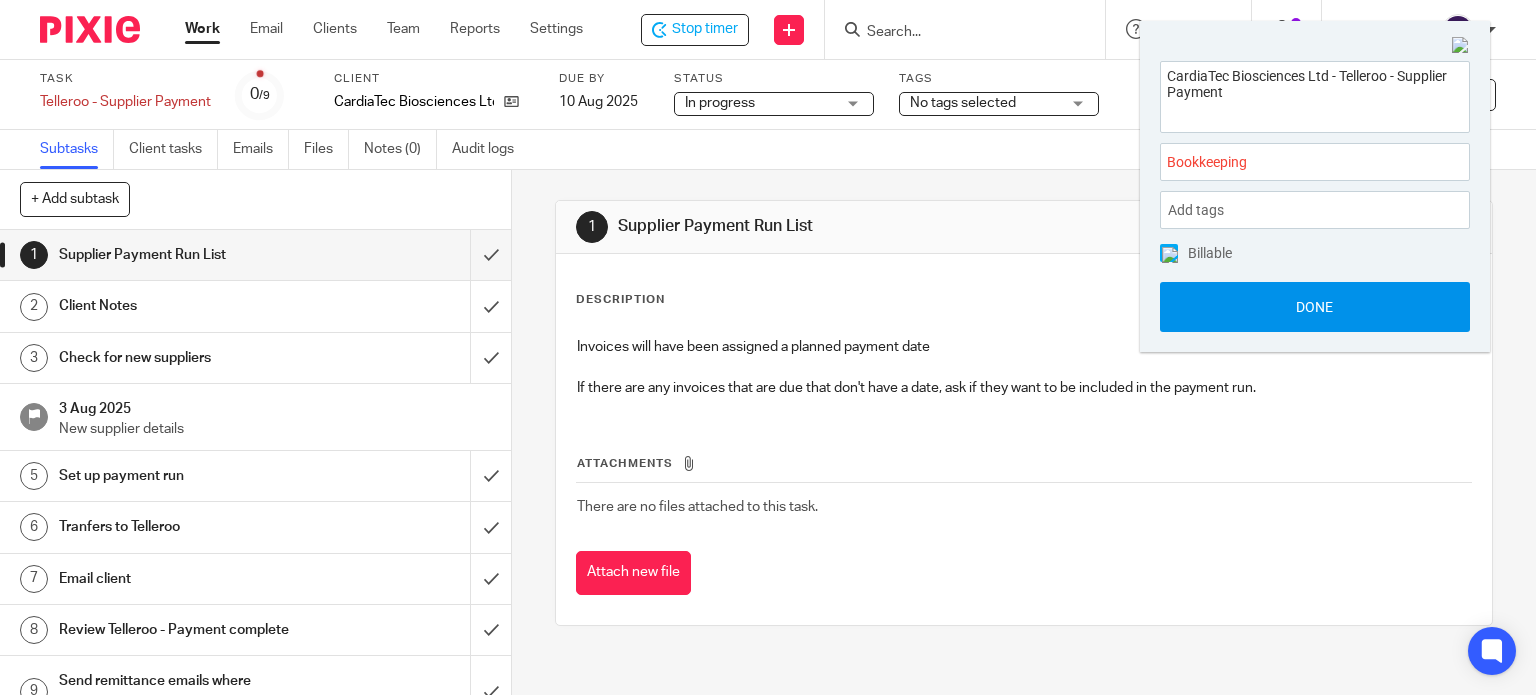 click on "Done" at bounding box center [1315, 307] 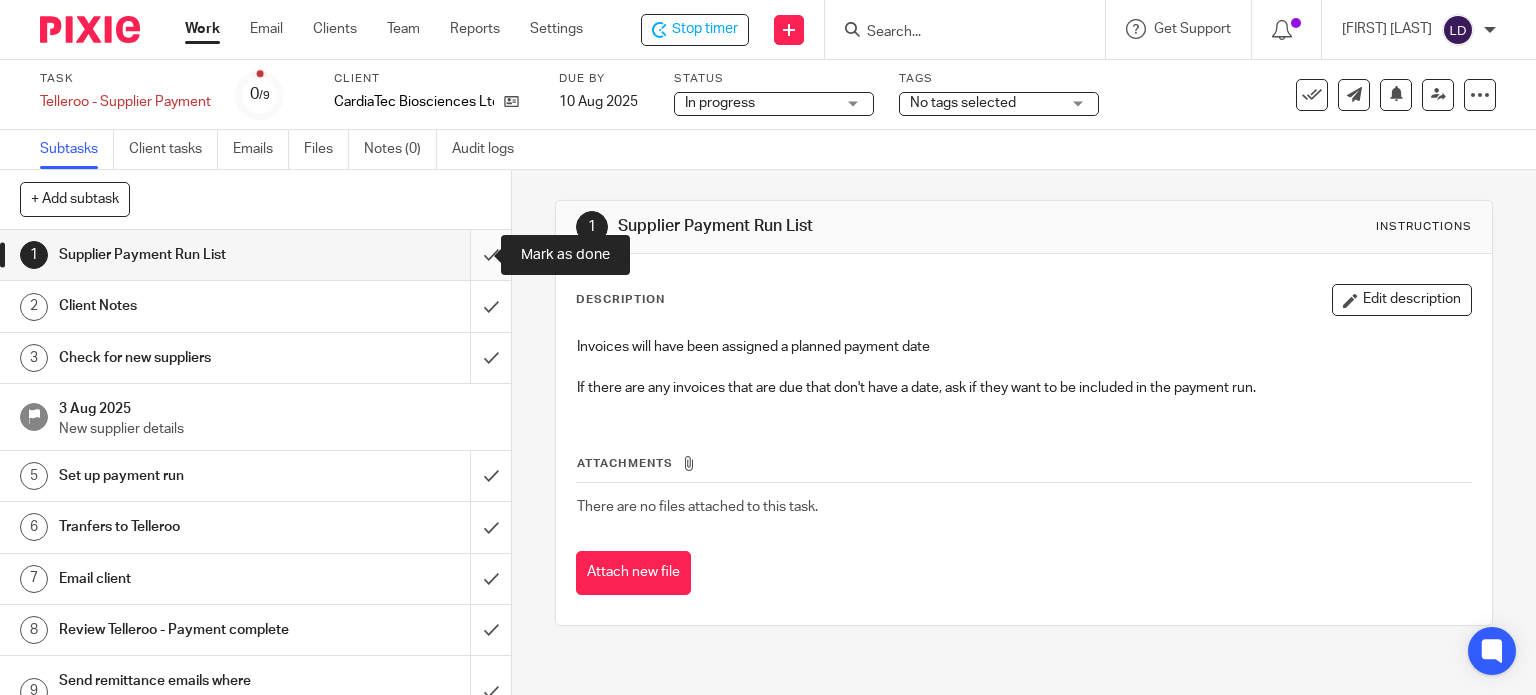 drag, startPoint x: 474, startPoint y: 246, endPoint x: 474, endPoint y: 275, distance: 29 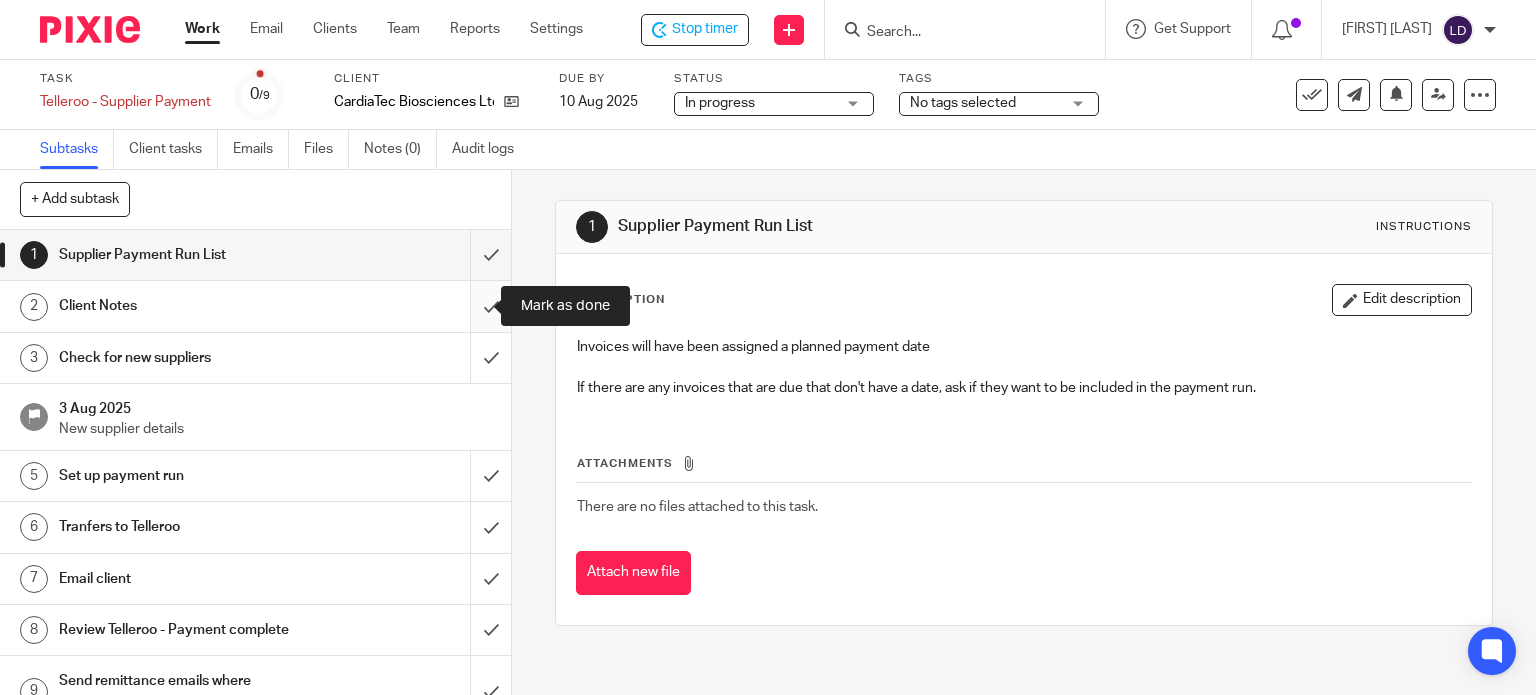 click at bounding box center (255, 306) 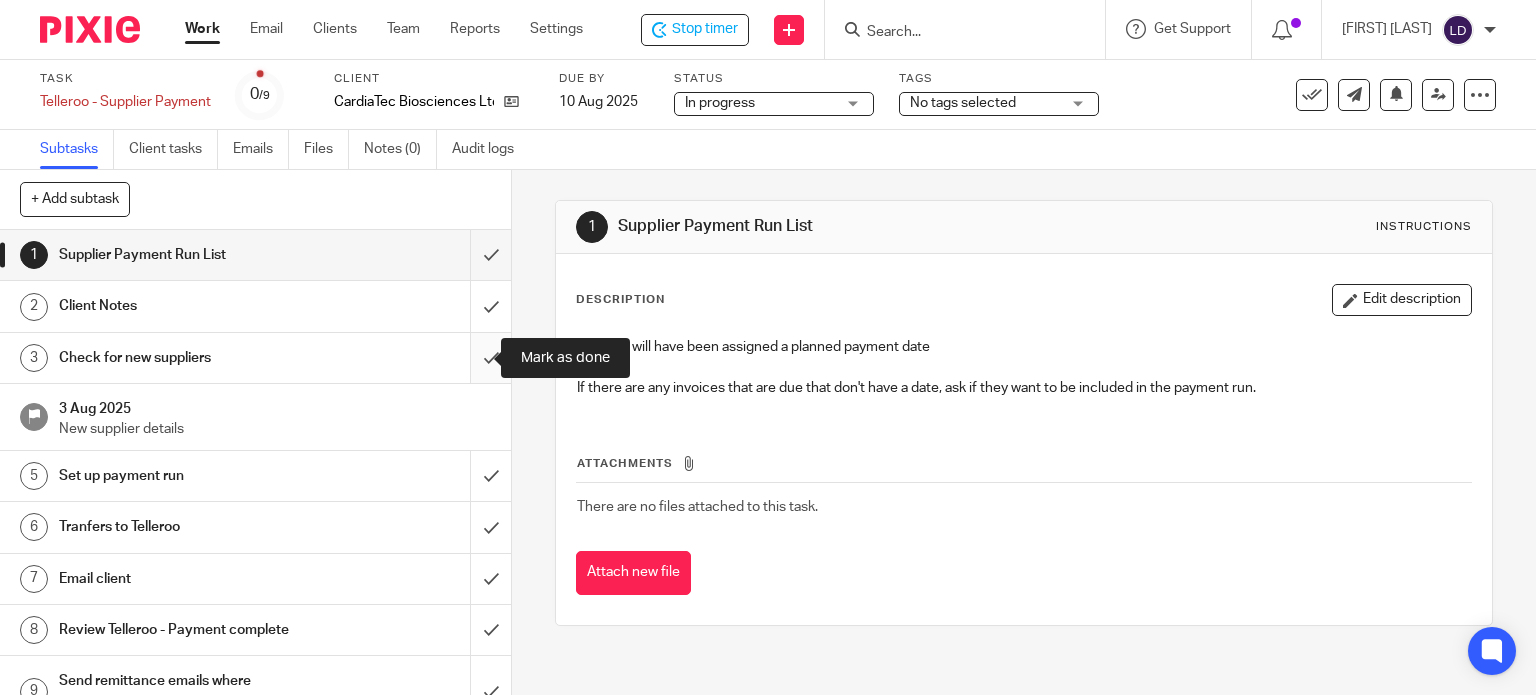 click at bounding box center (255, 358) 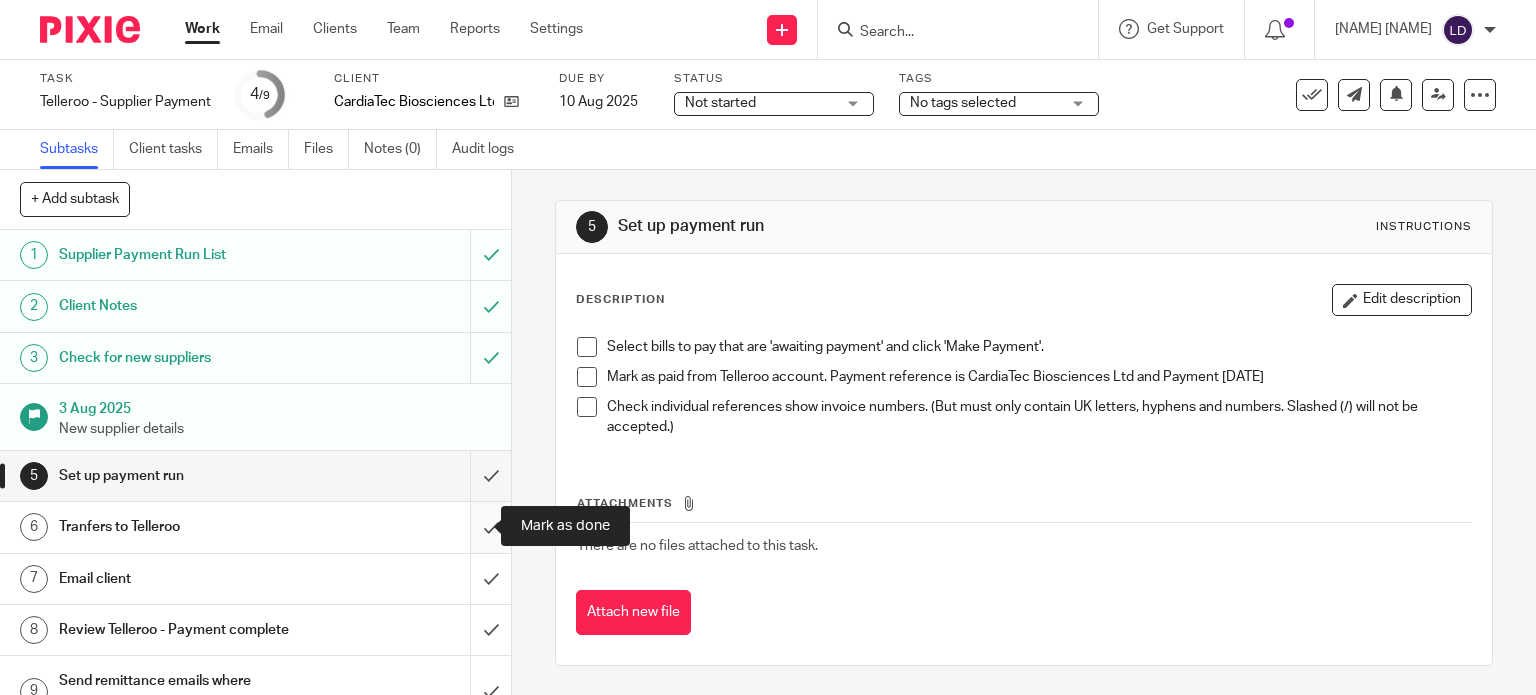 scroll, scrollTop: 0, scrollLeft: 0, axis: both 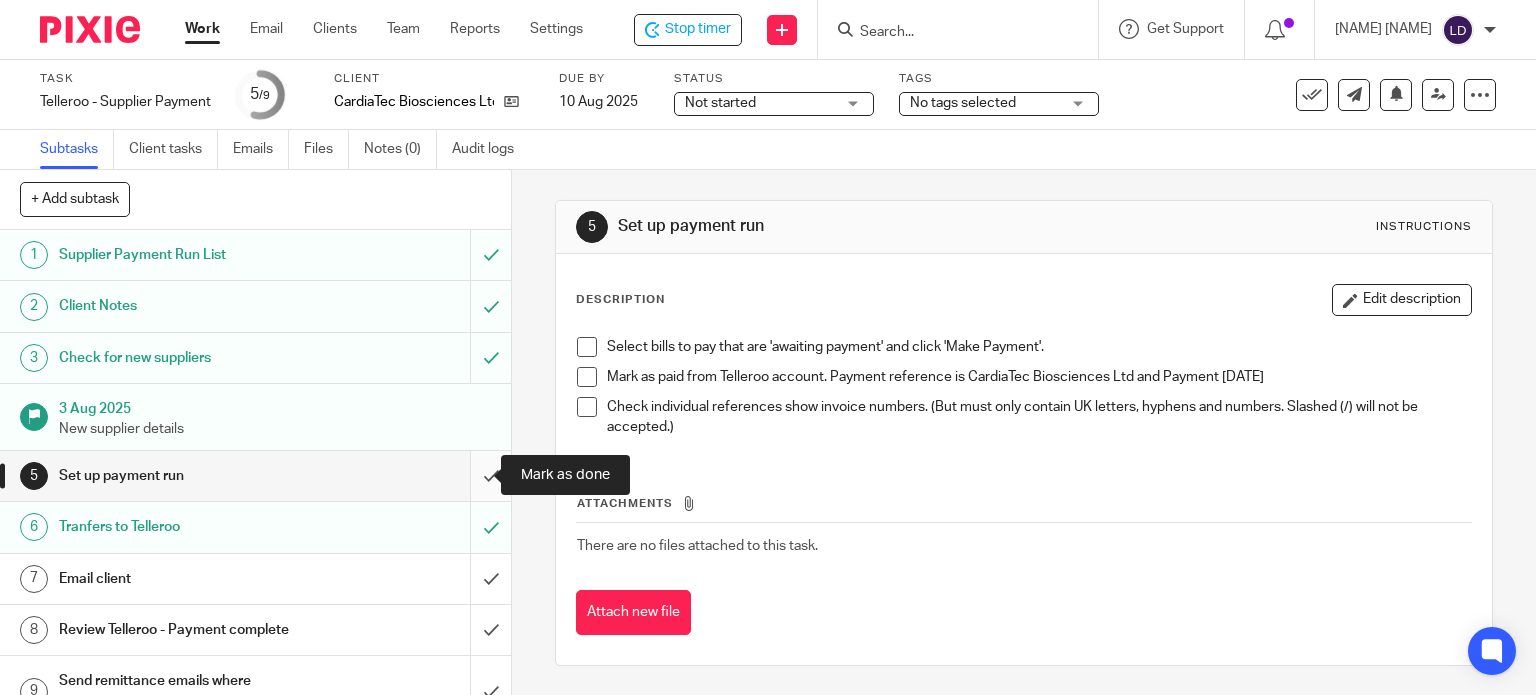 click at bounding box center (255, 476) 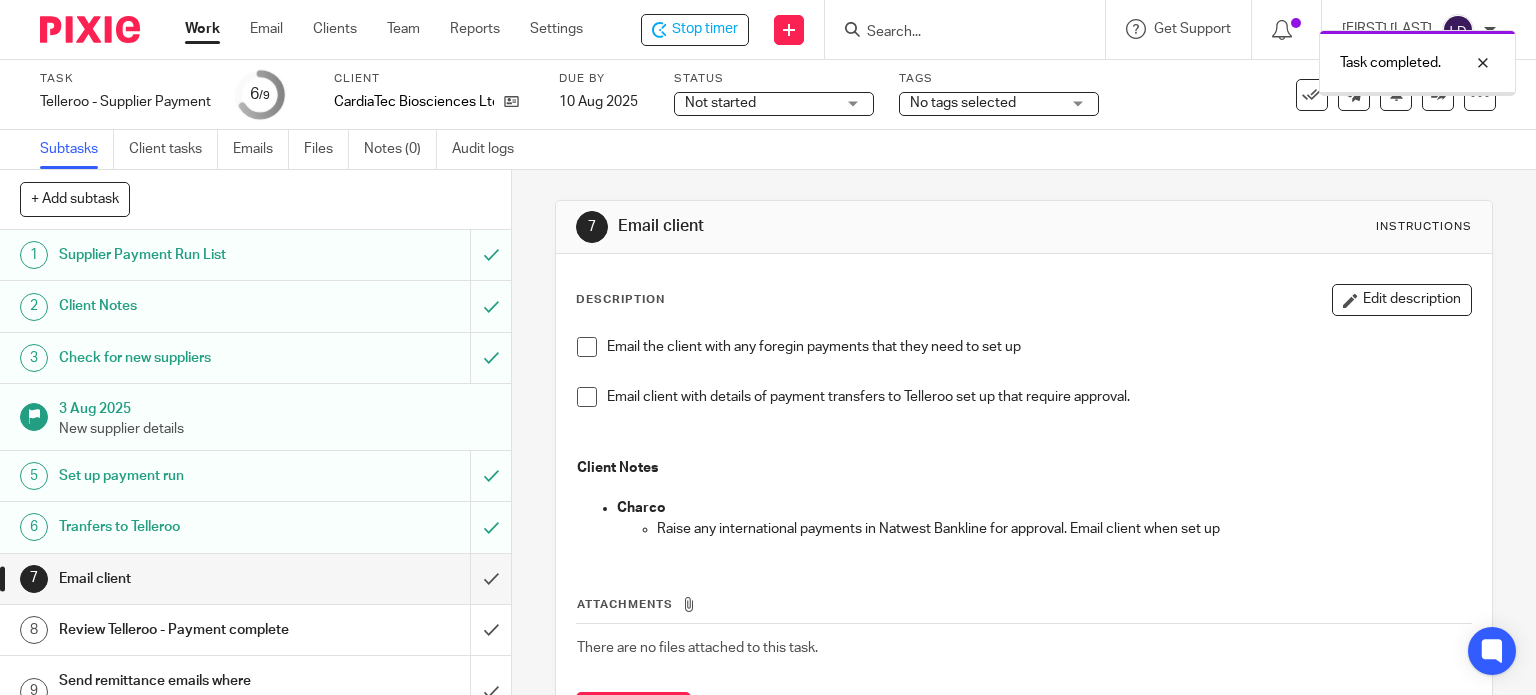 scroll, scrollTop: 0, scrollLeft: 0, axis: both 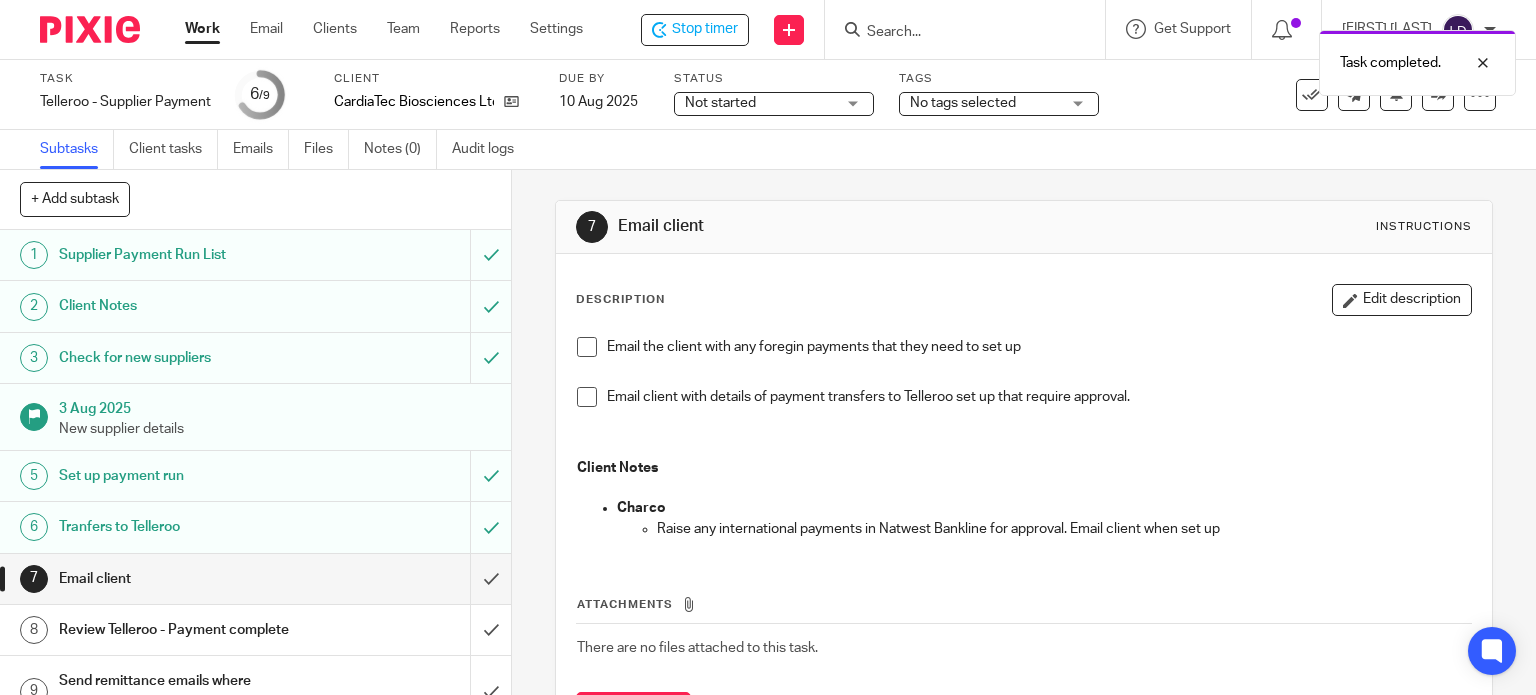 click on "Not started" at bounding box center (760, 103) 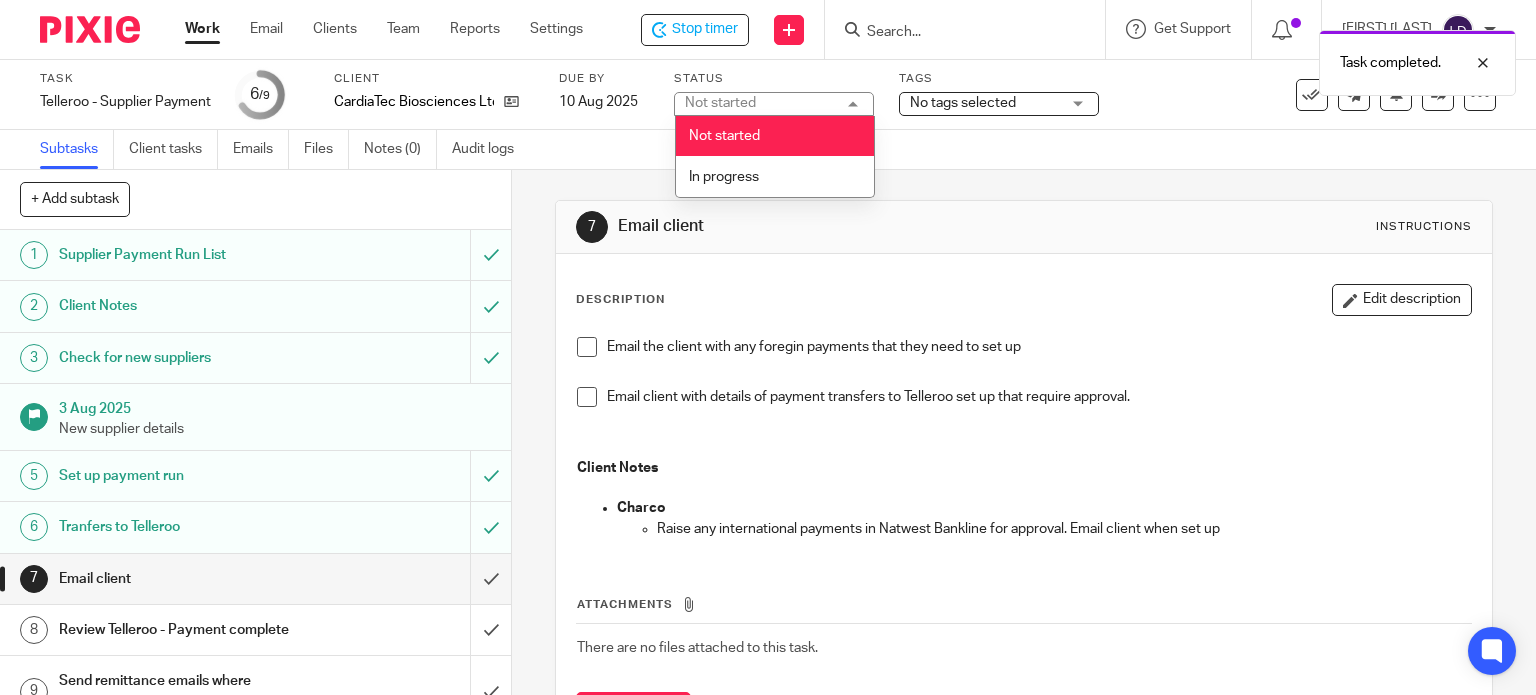 click on "In progress" at bounding box center (775, 176) 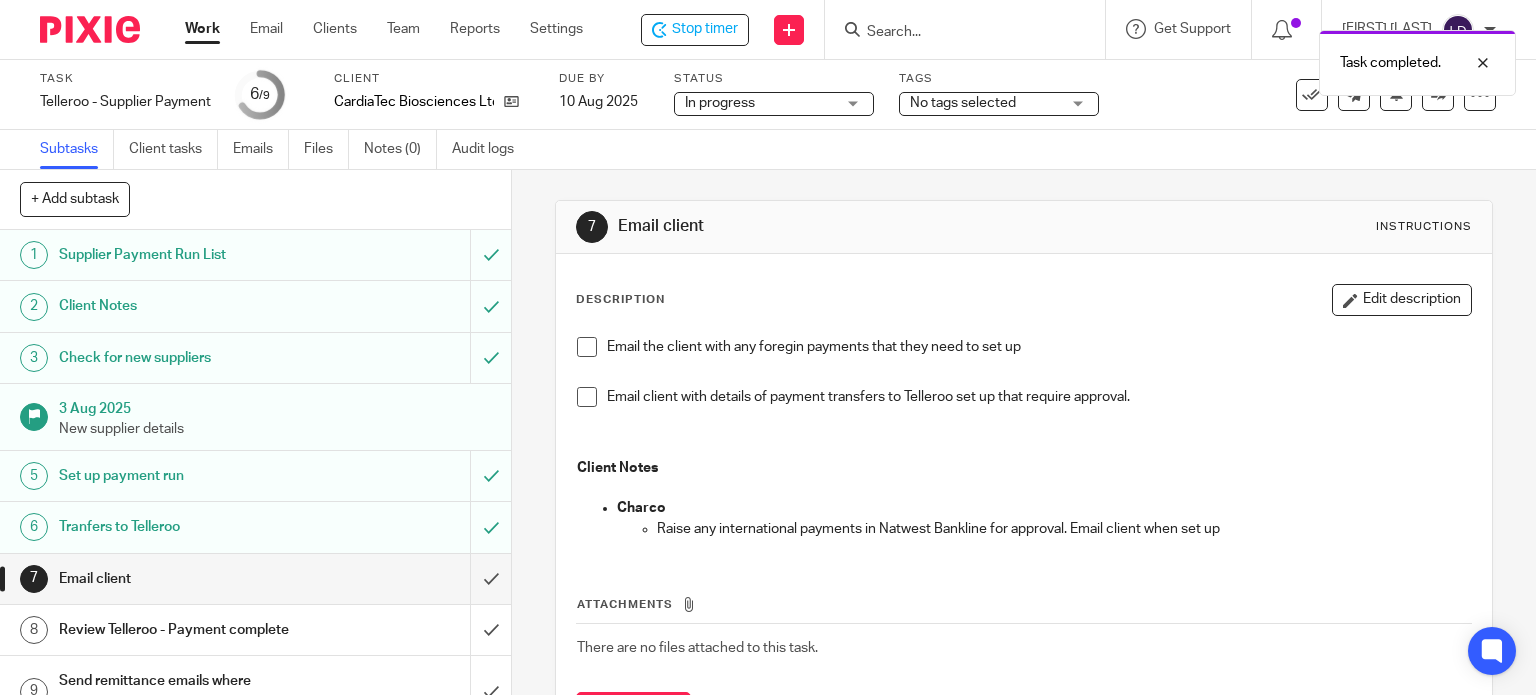 click on "No tags selected" at bounding box center (963, 103) 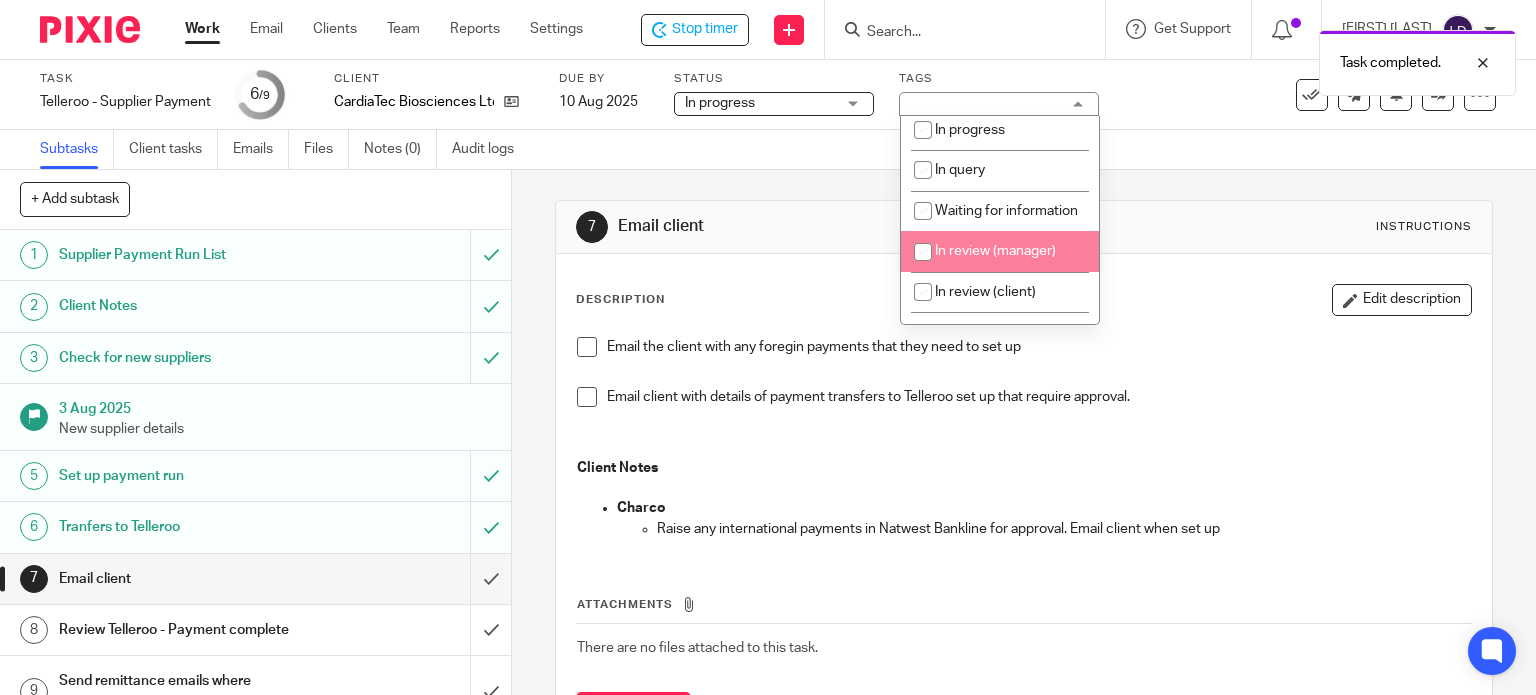 scroll, scrollTop: 166, scrollLeft: 0, axis: vertical 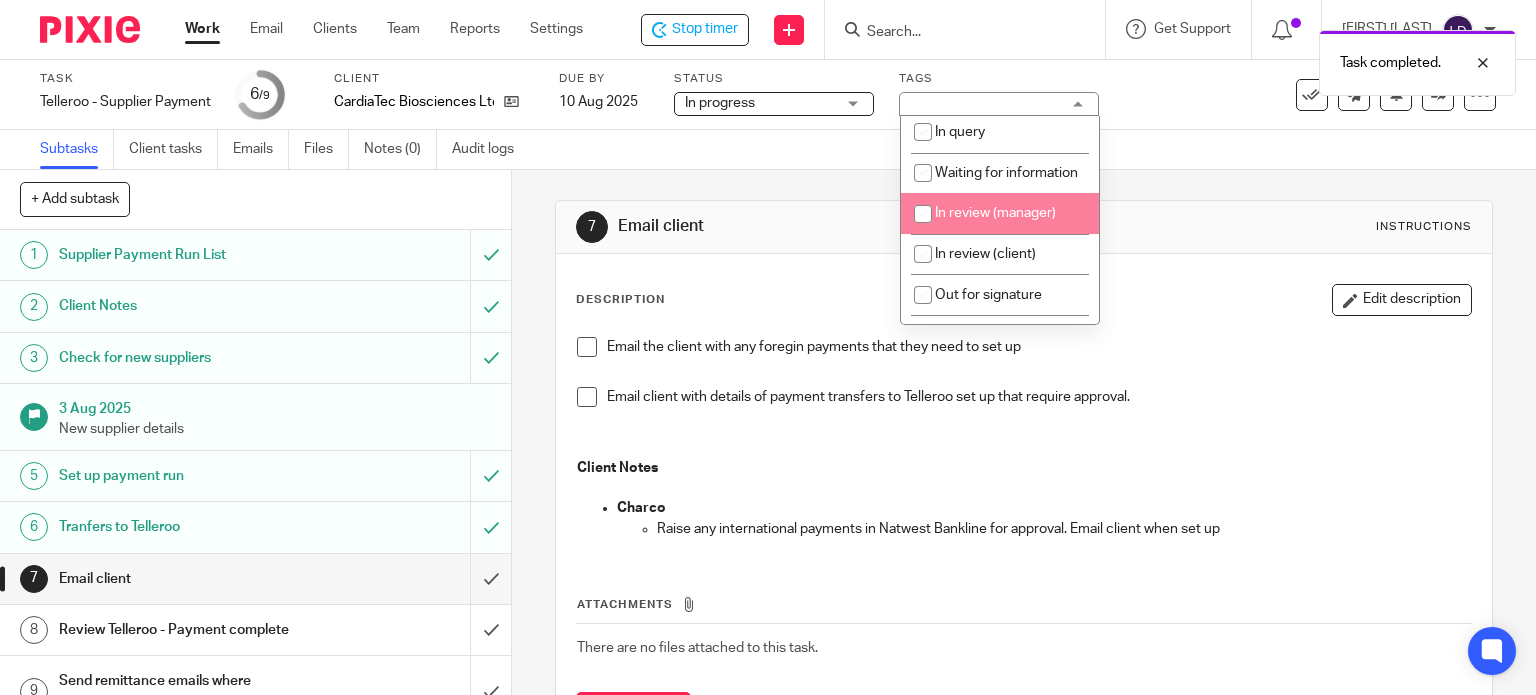click on "In review (manager)" at bounding box center [995, 213] 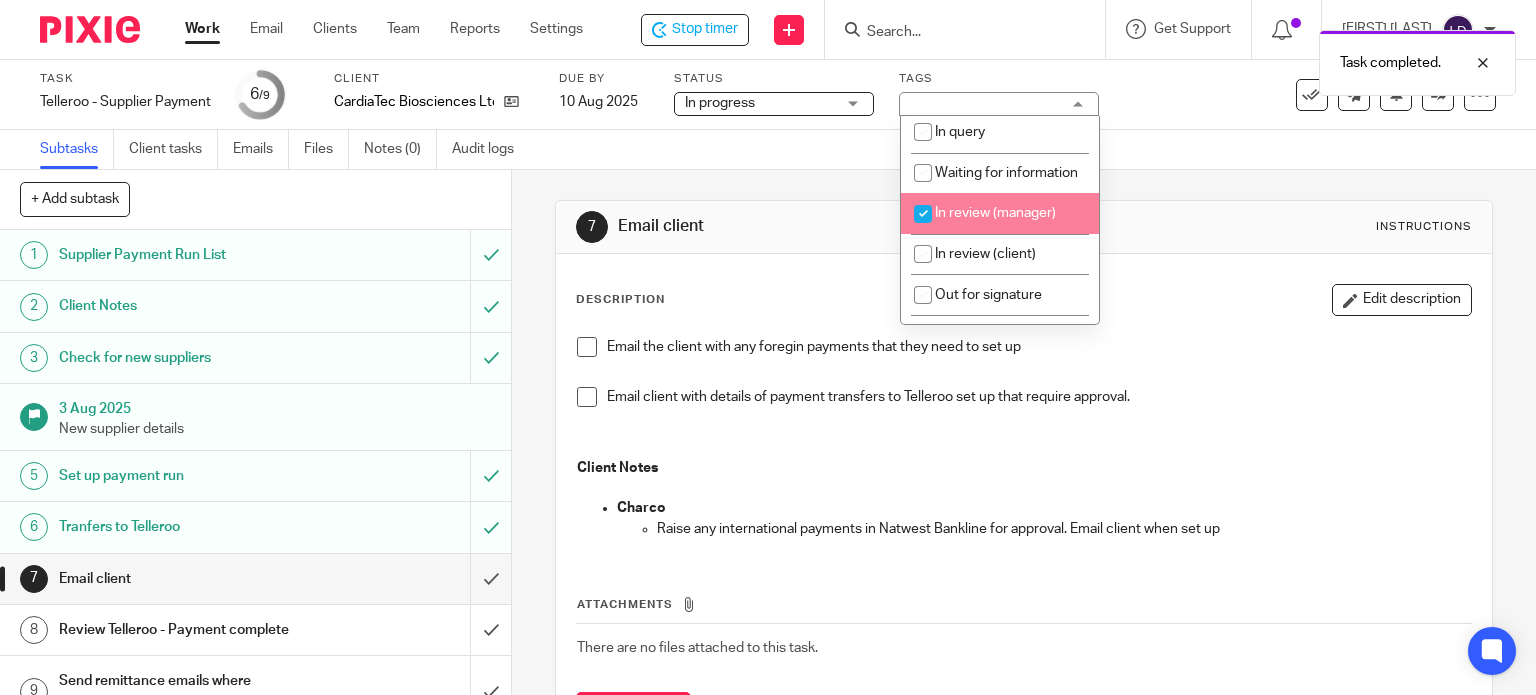 checkbox on "true" 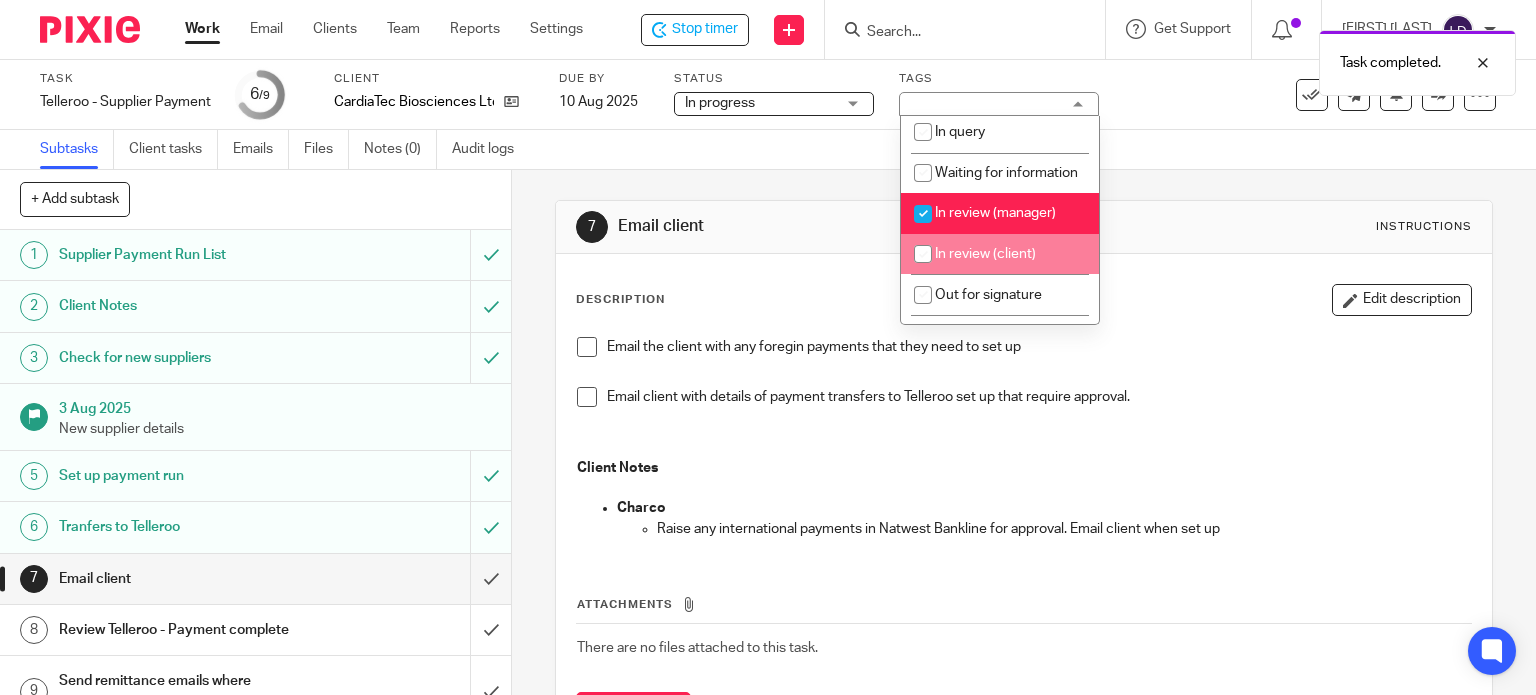 drag, startPoint x: 984, startPoint y: 261, endPoint x: 1006, endPoint y: 261, distance: 22 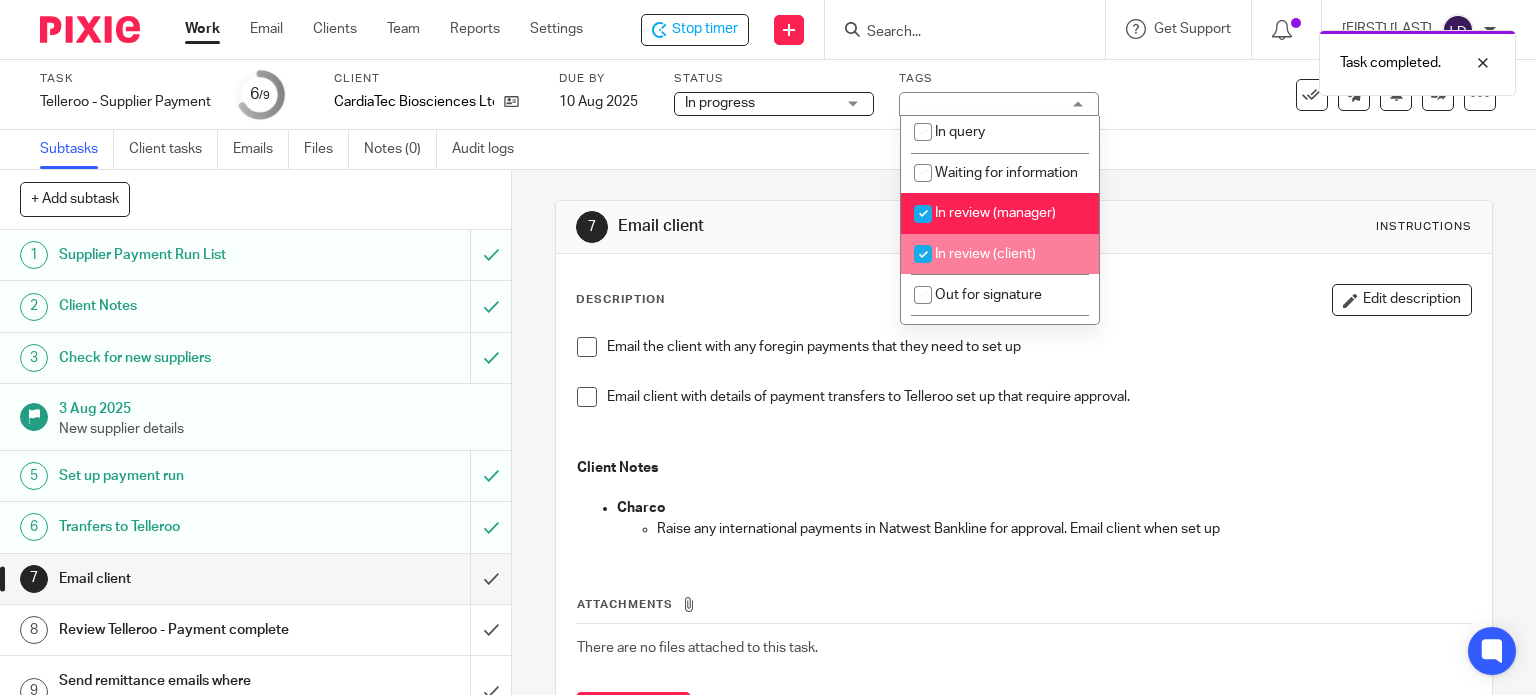 checkbox on "true" 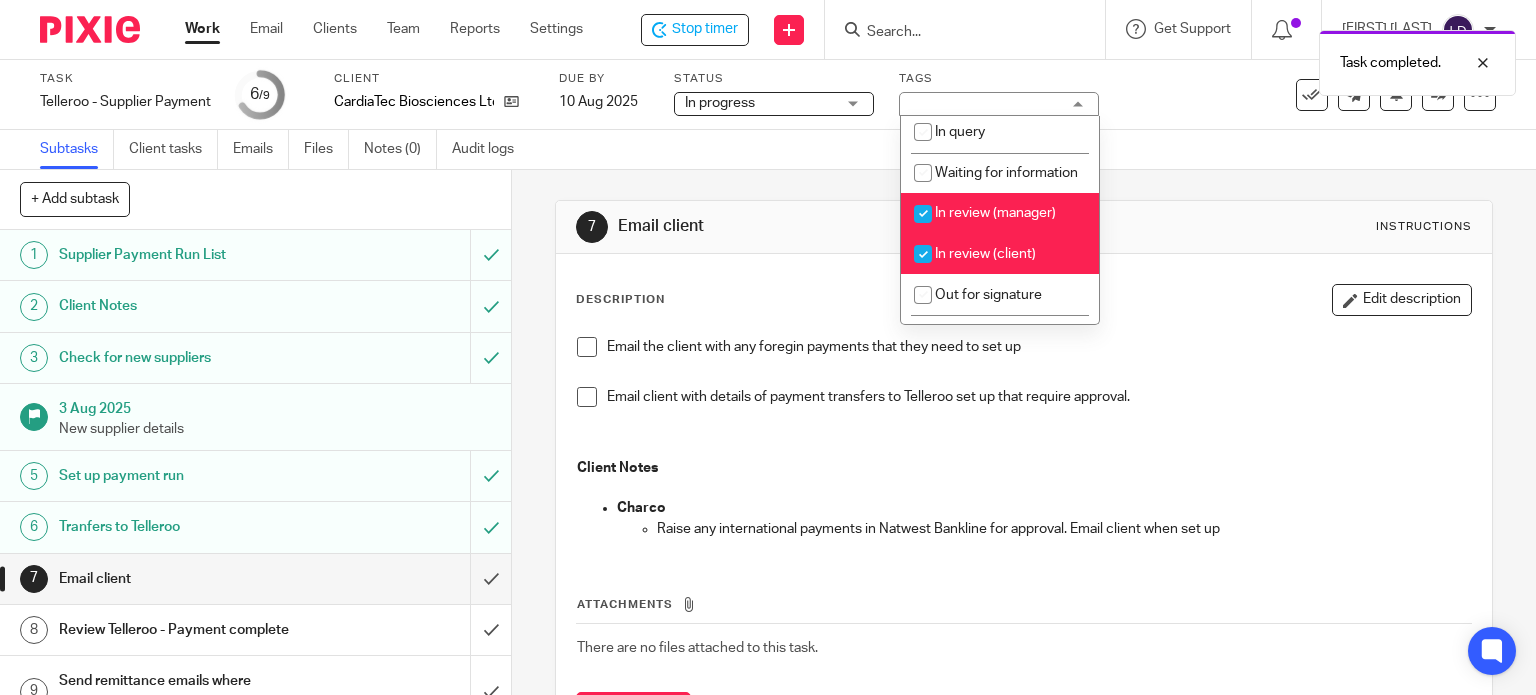 click on "7
Email client
Instructions" at bounding box center [1024, 227] 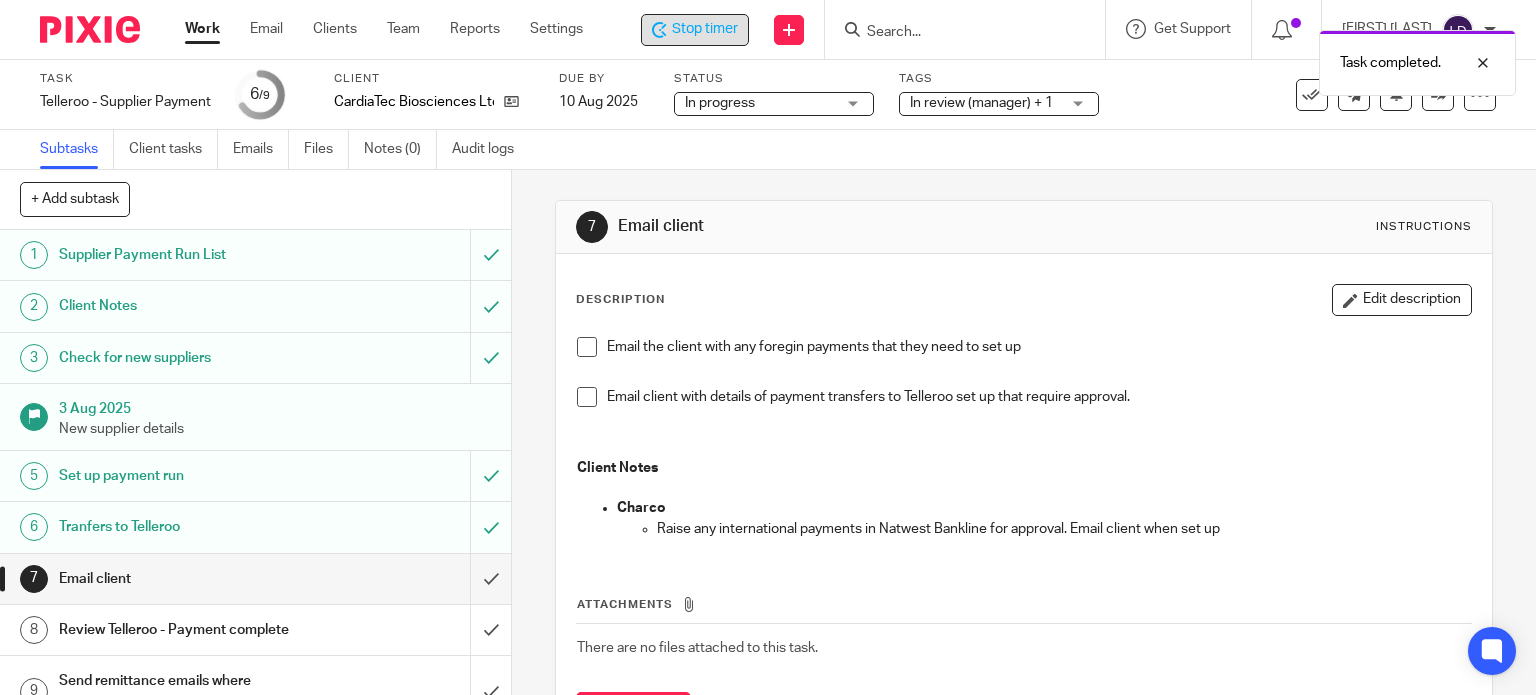 click on "Stop timer" at bounding box center [705, 29] 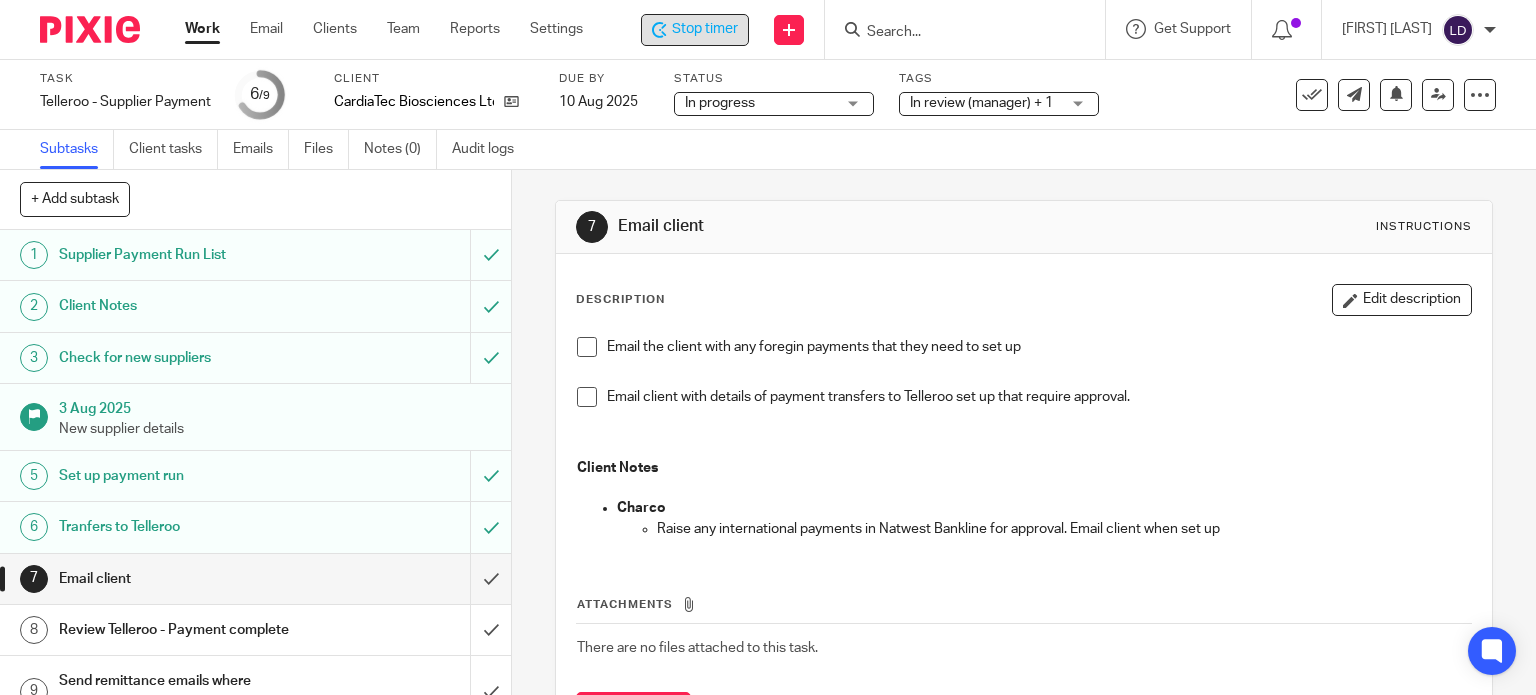 click on "Work" at bounding box center [202, 29] 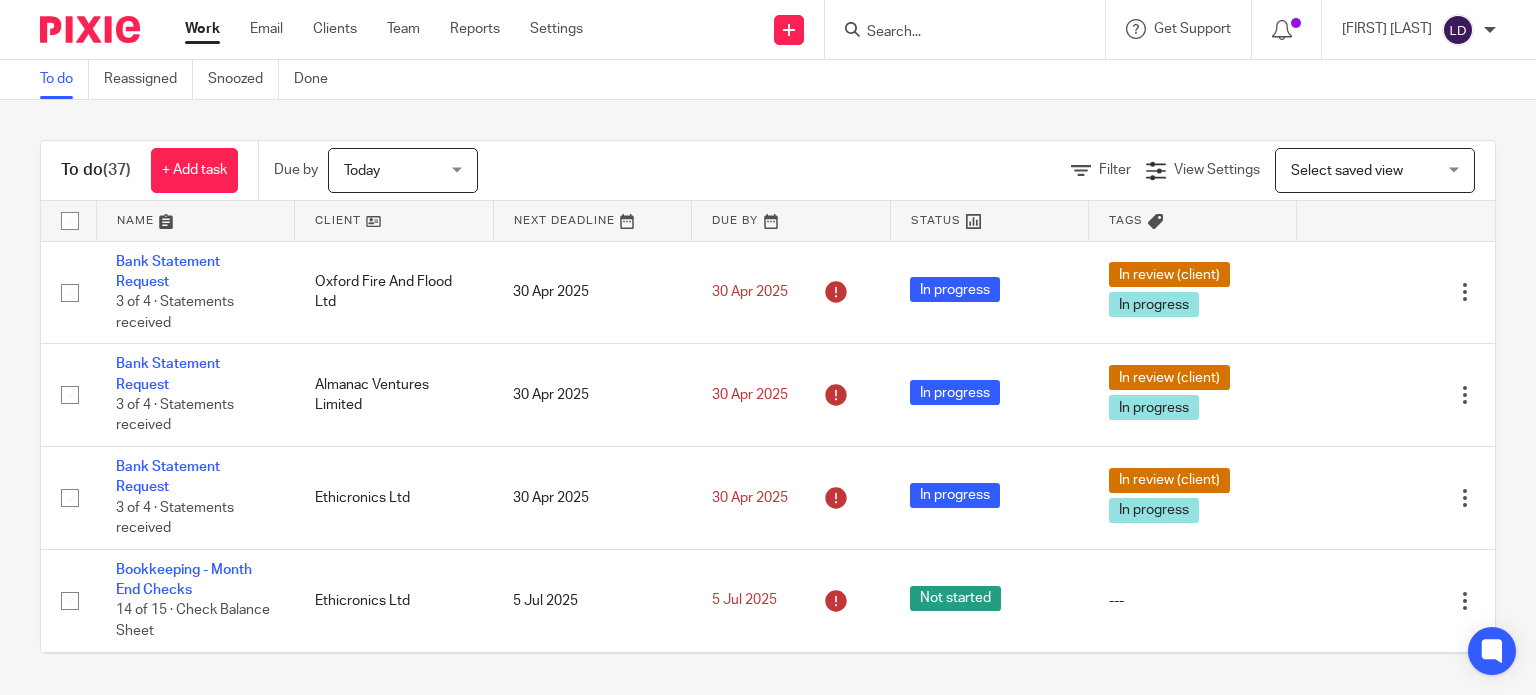scroll, scrollTop: 0, scrollLeft: 0, axis: both 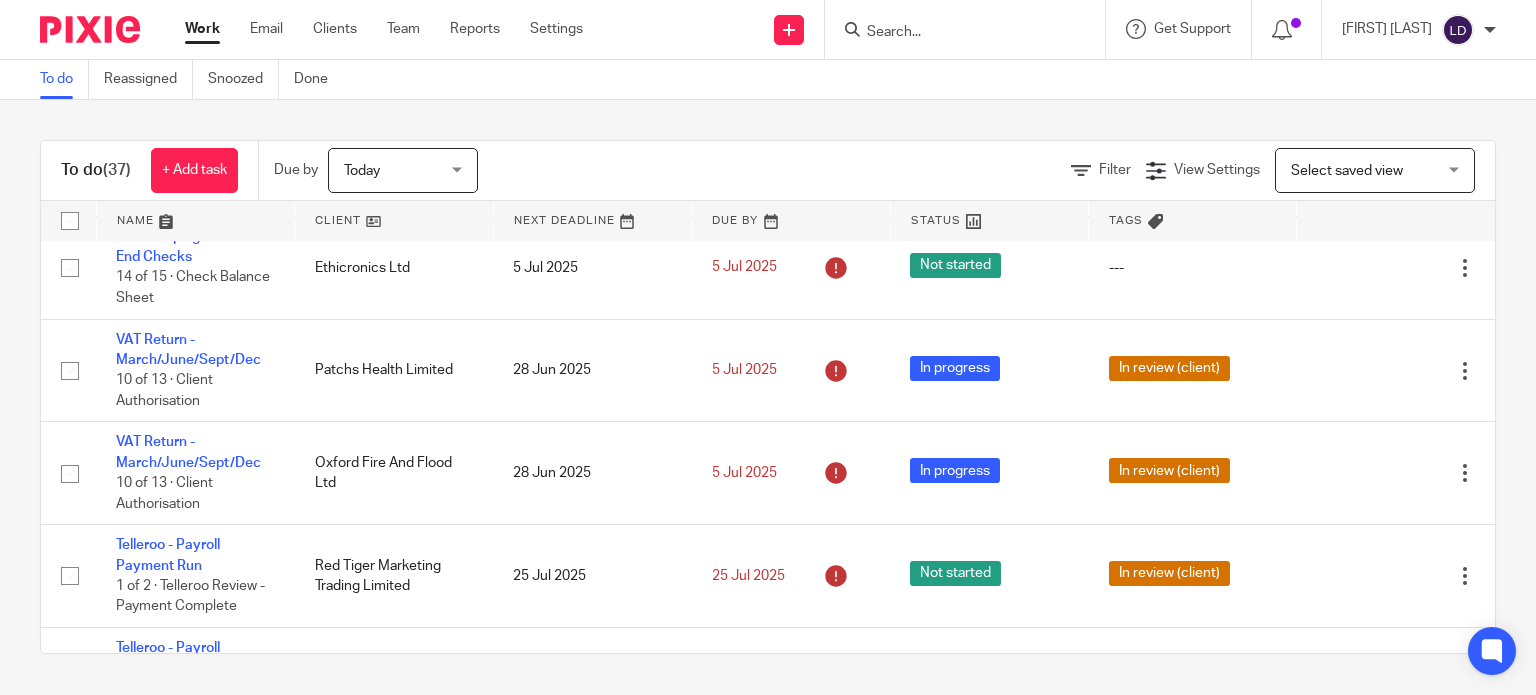 click at bounding box center [394, 221] 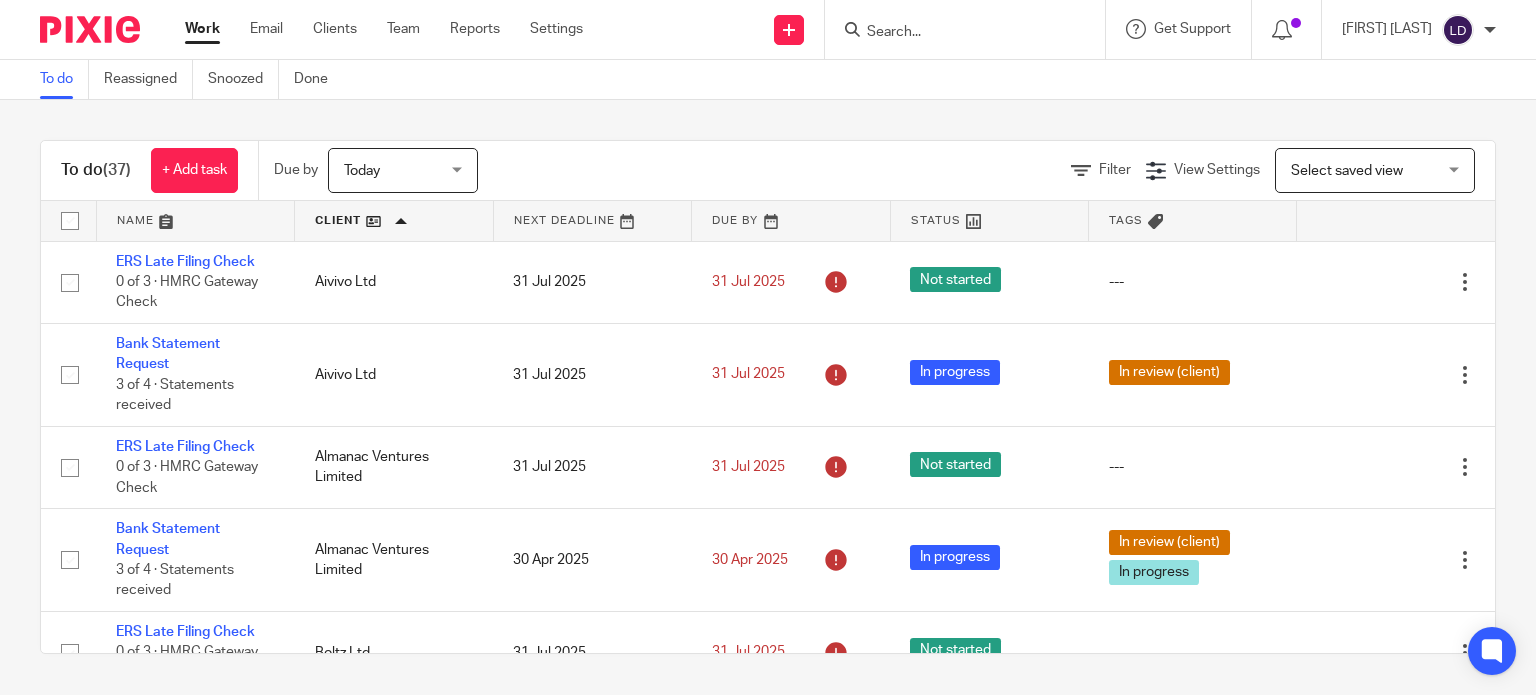 scroll, scrollTop: 0, scrollLeft: 0, axis: both 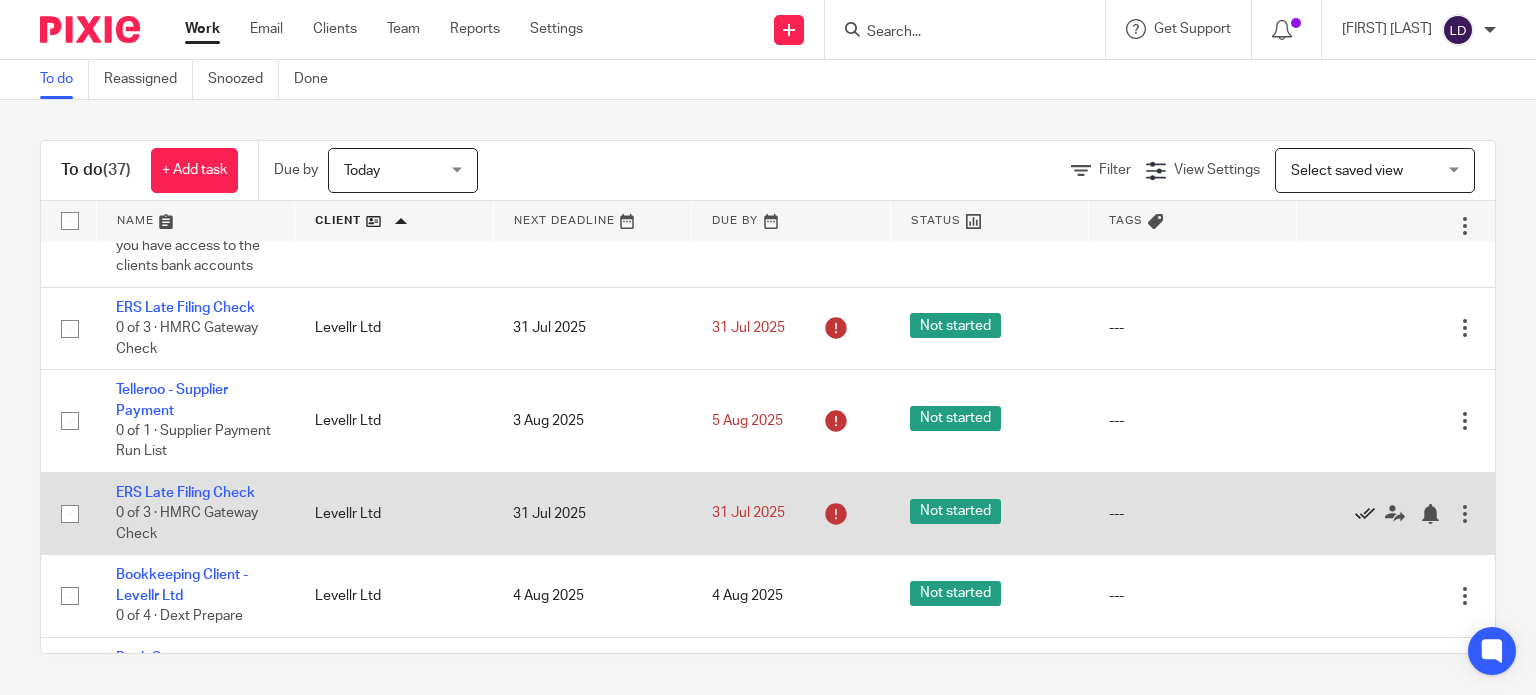 click at bounding box center [1365, 514] 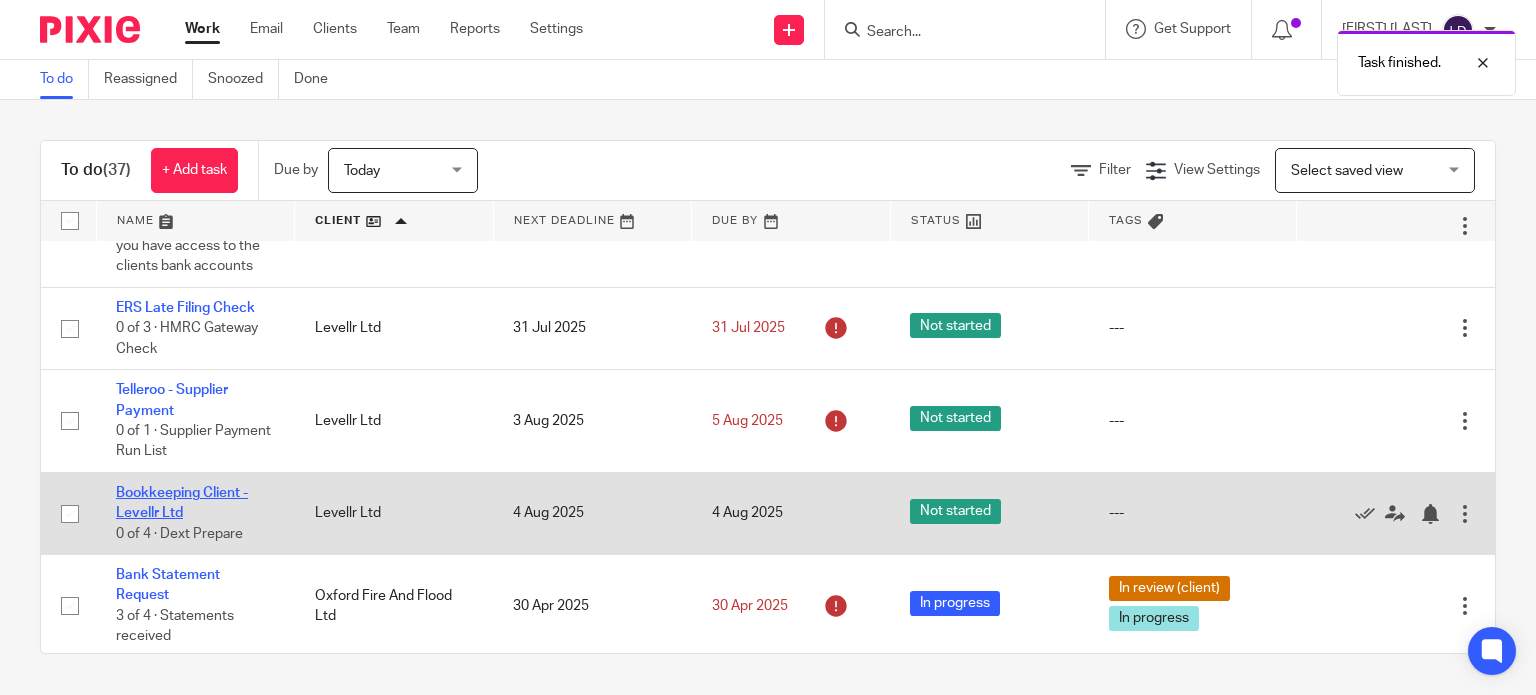 click on "Bookkeeping Client - Levellr Ltd" at bounding box center (182, 503) 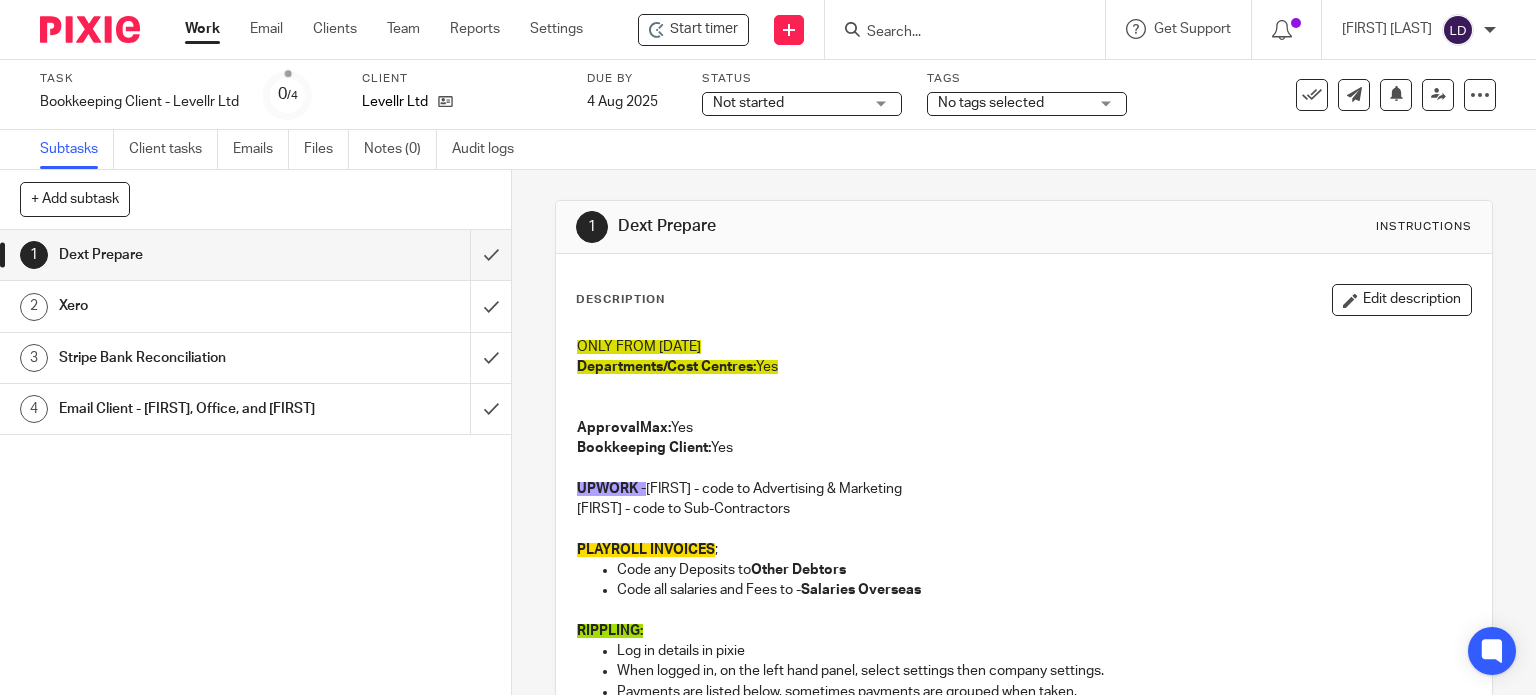 scroll, scrollTop: 0, scrollLeft: 0, axis: both 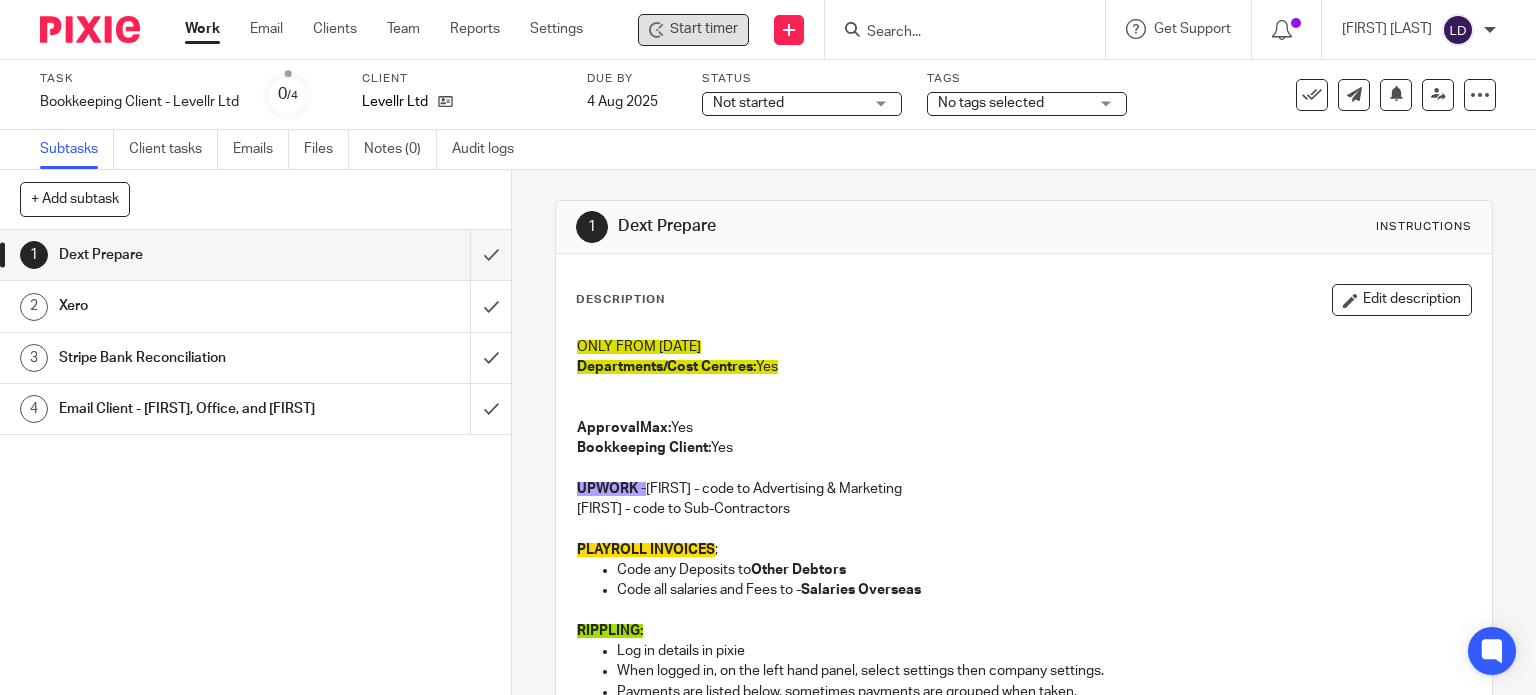 click on "Start timer" at bounding box center (693, 30) 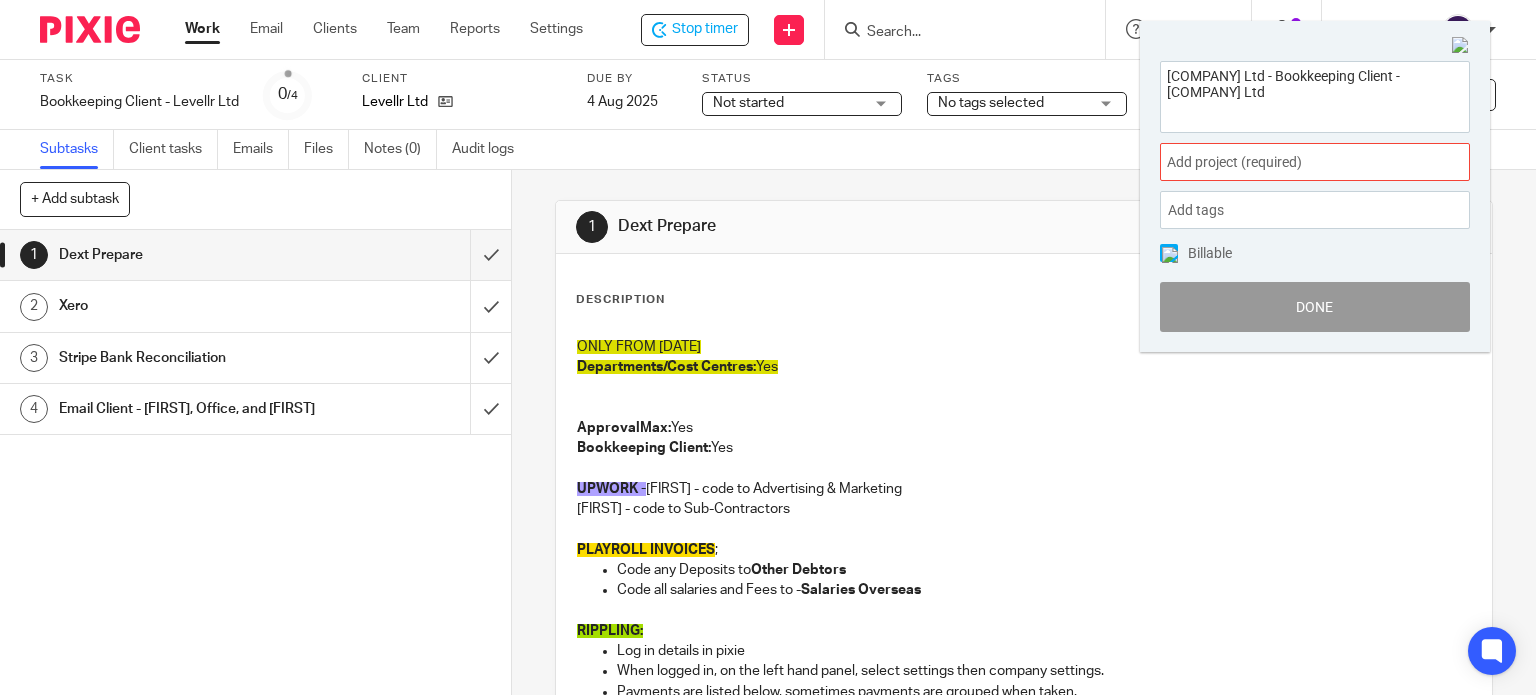 click on "Add project (required) :" at bounding box center (1315, 162) 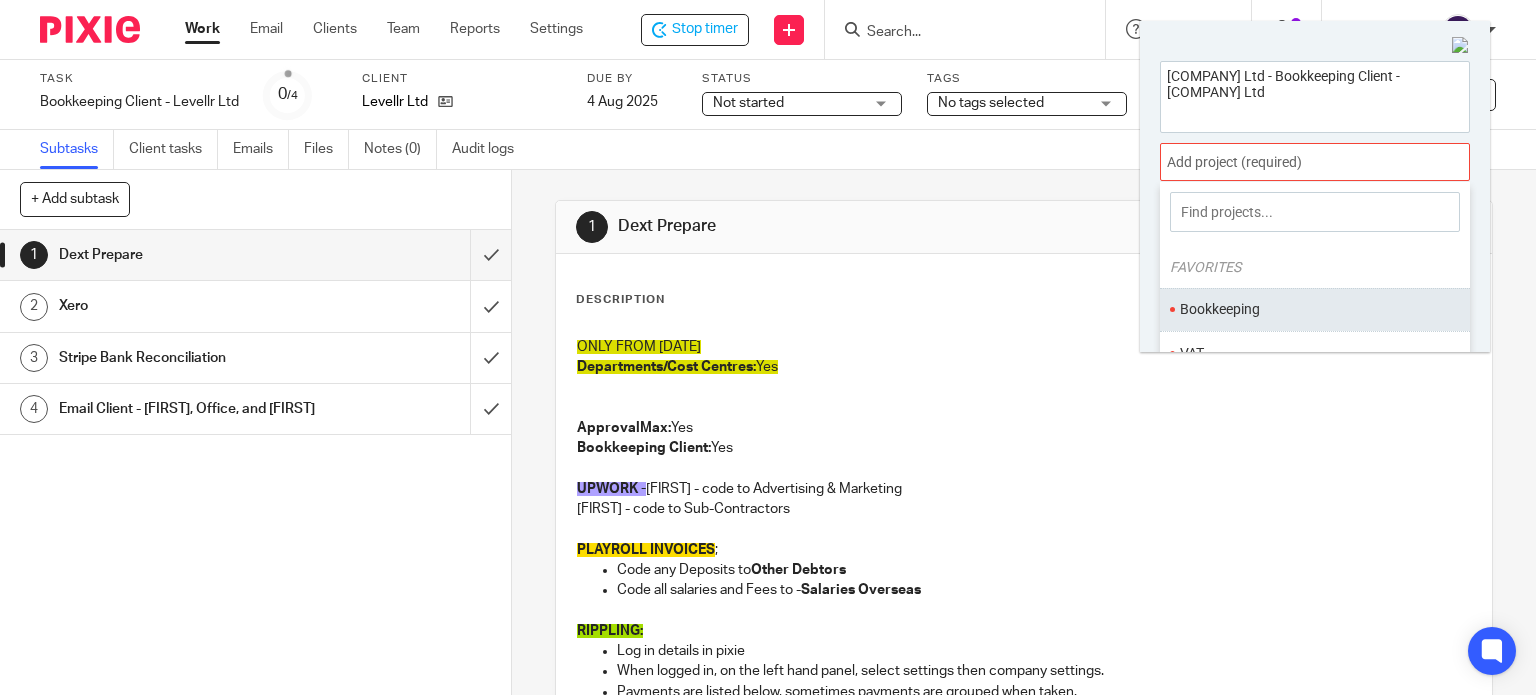 click on "Bookkeeping" at bounding box center (1310, 309) 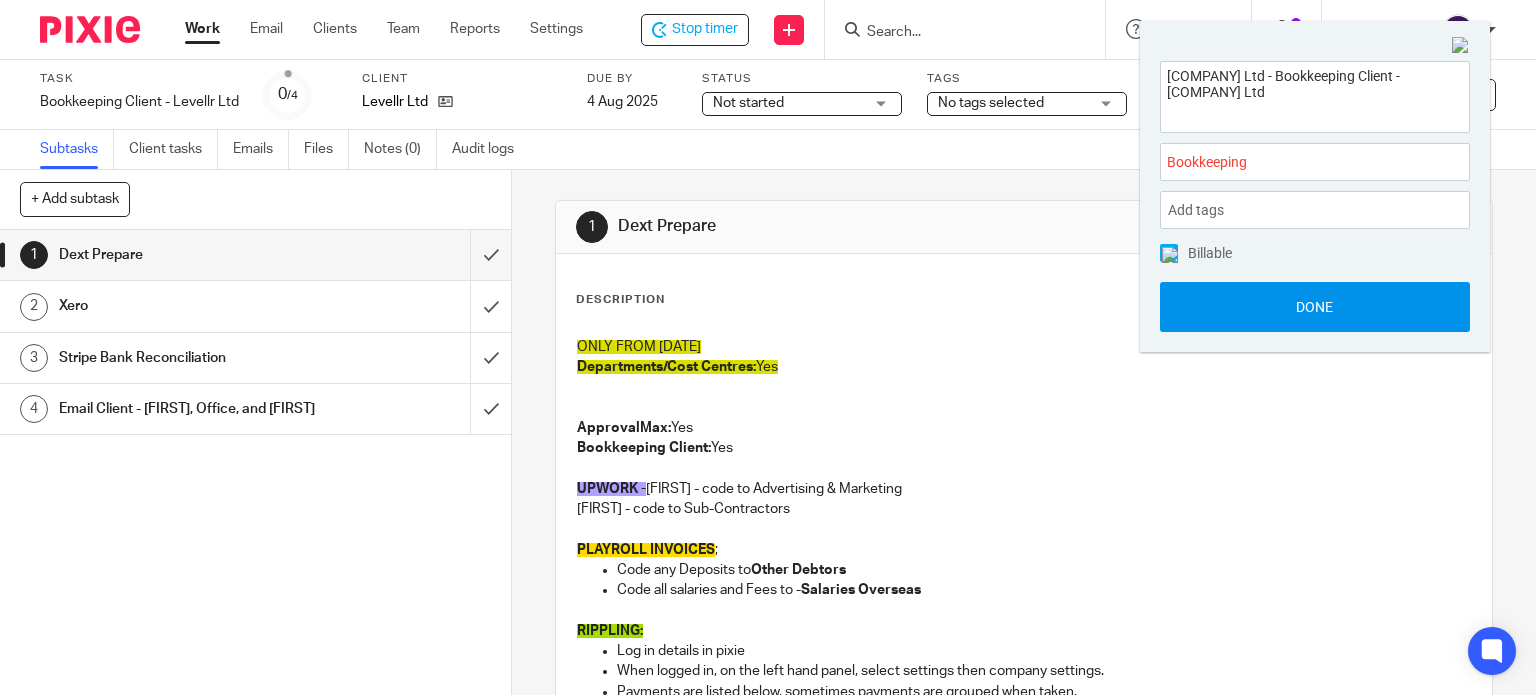 click on "Done" at bounding box center [1315, 307] 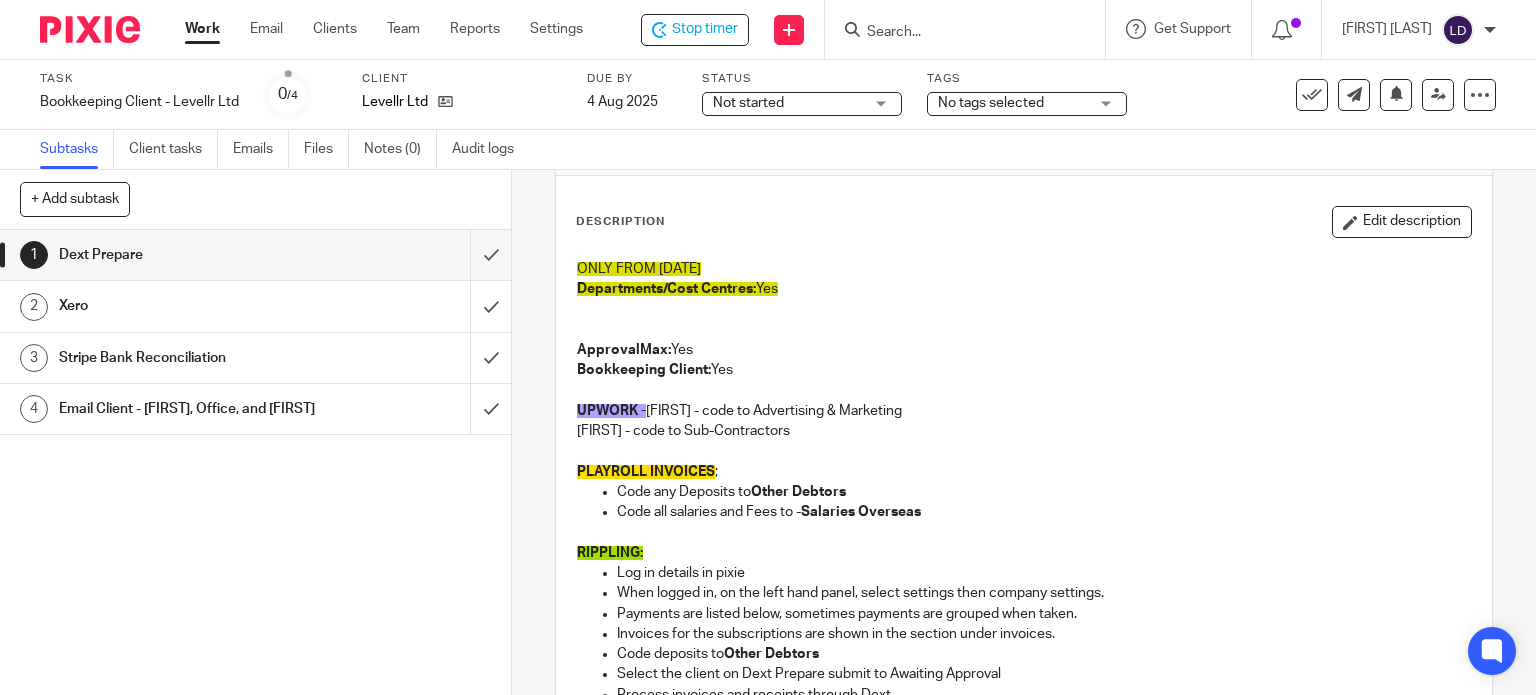 scroll, scrollTop: 166, scrollLeft: 0, axis: vertical 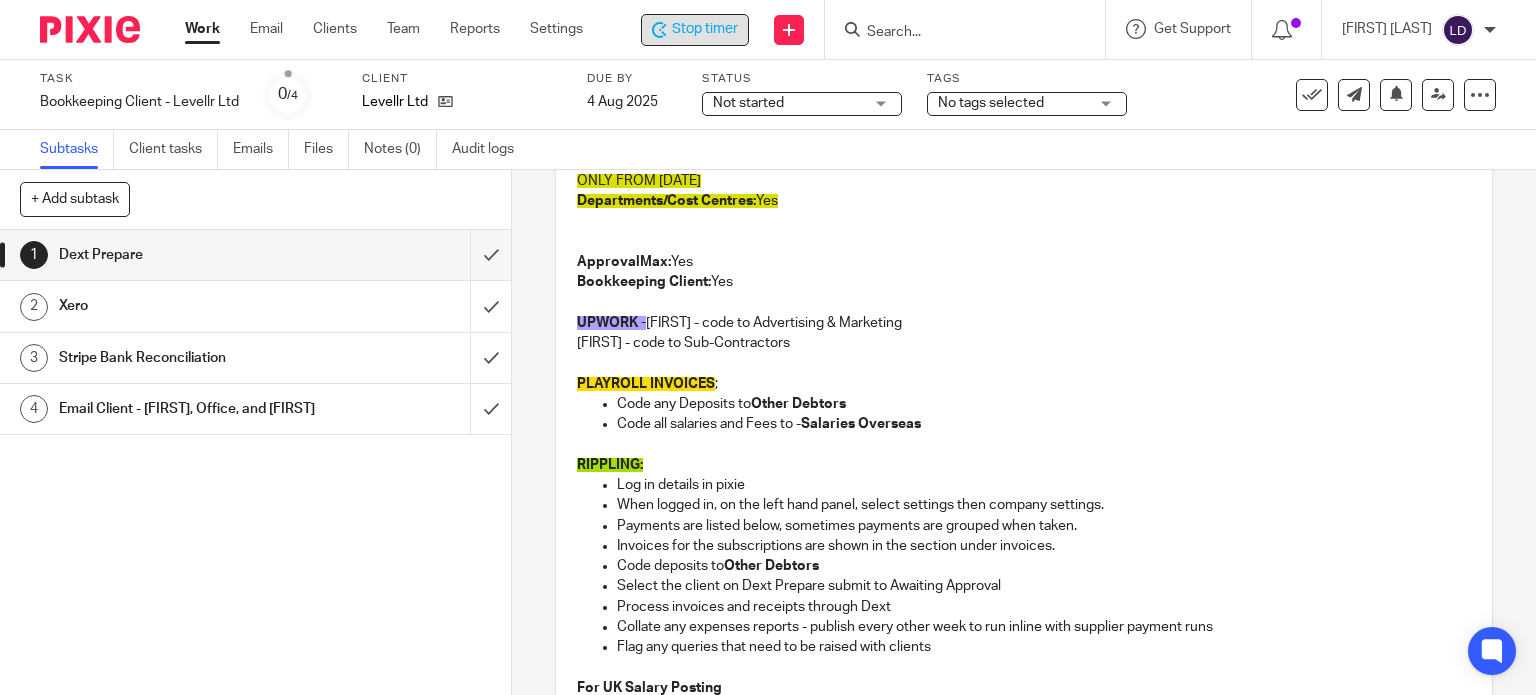 click on "Stop timer" at bounding box center [695, 30] 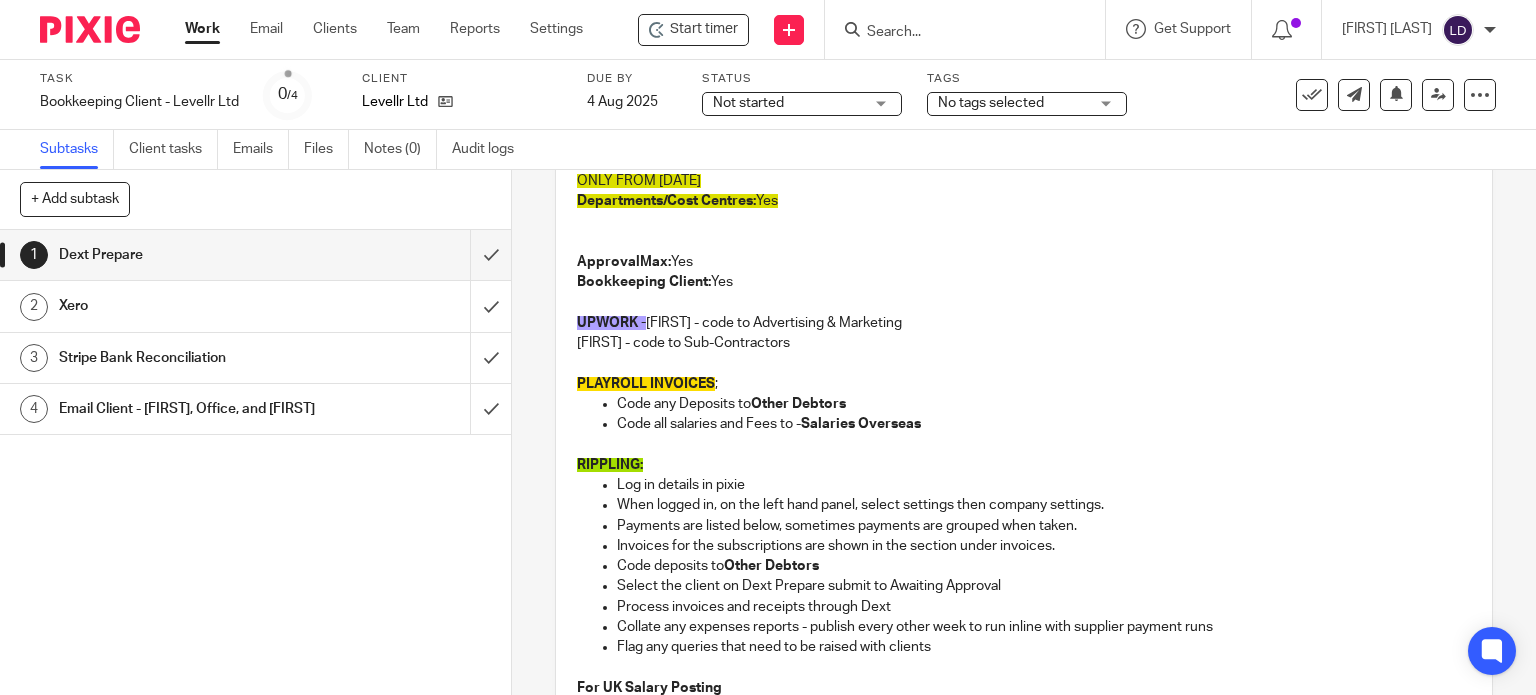 click at bounding box center (955, 33) 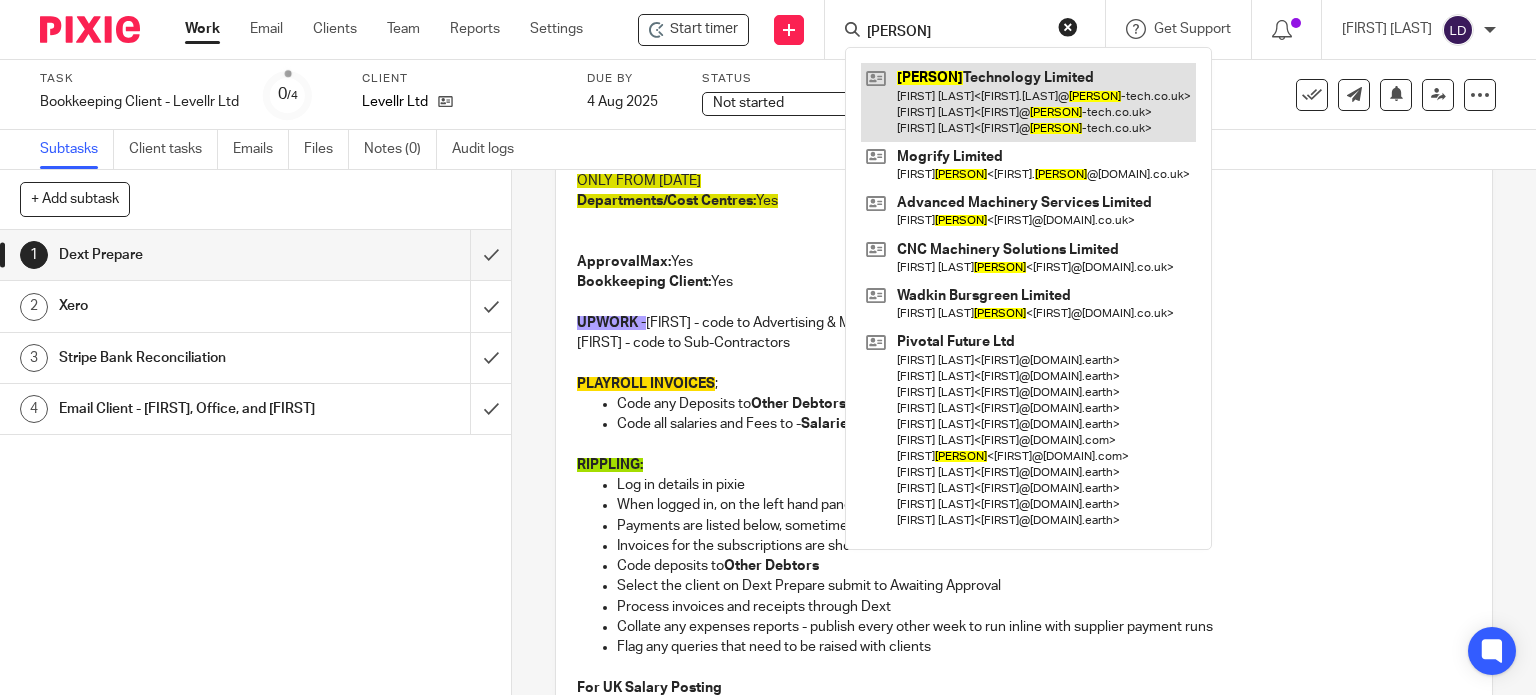 type on "foster" 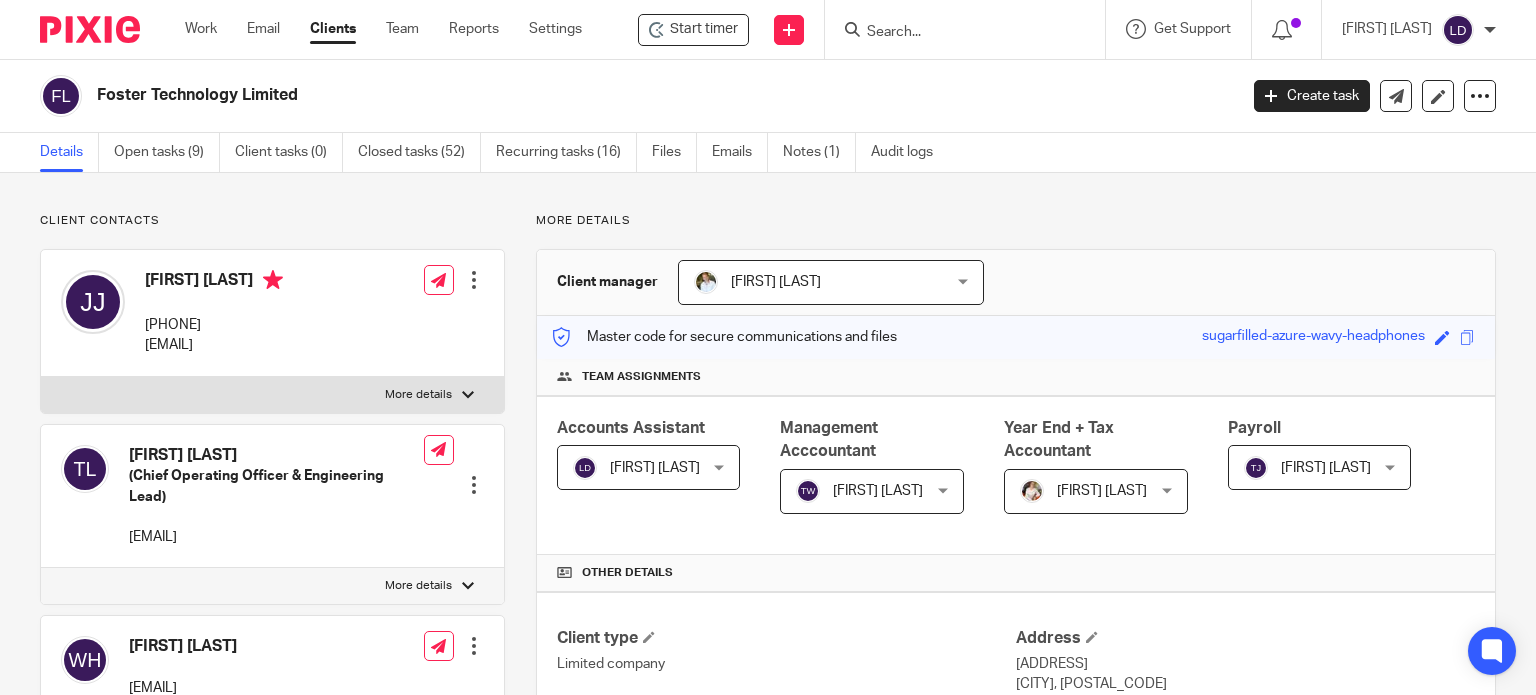 scroll, scrollTop: 0, scrollLeft: 0, axis: both 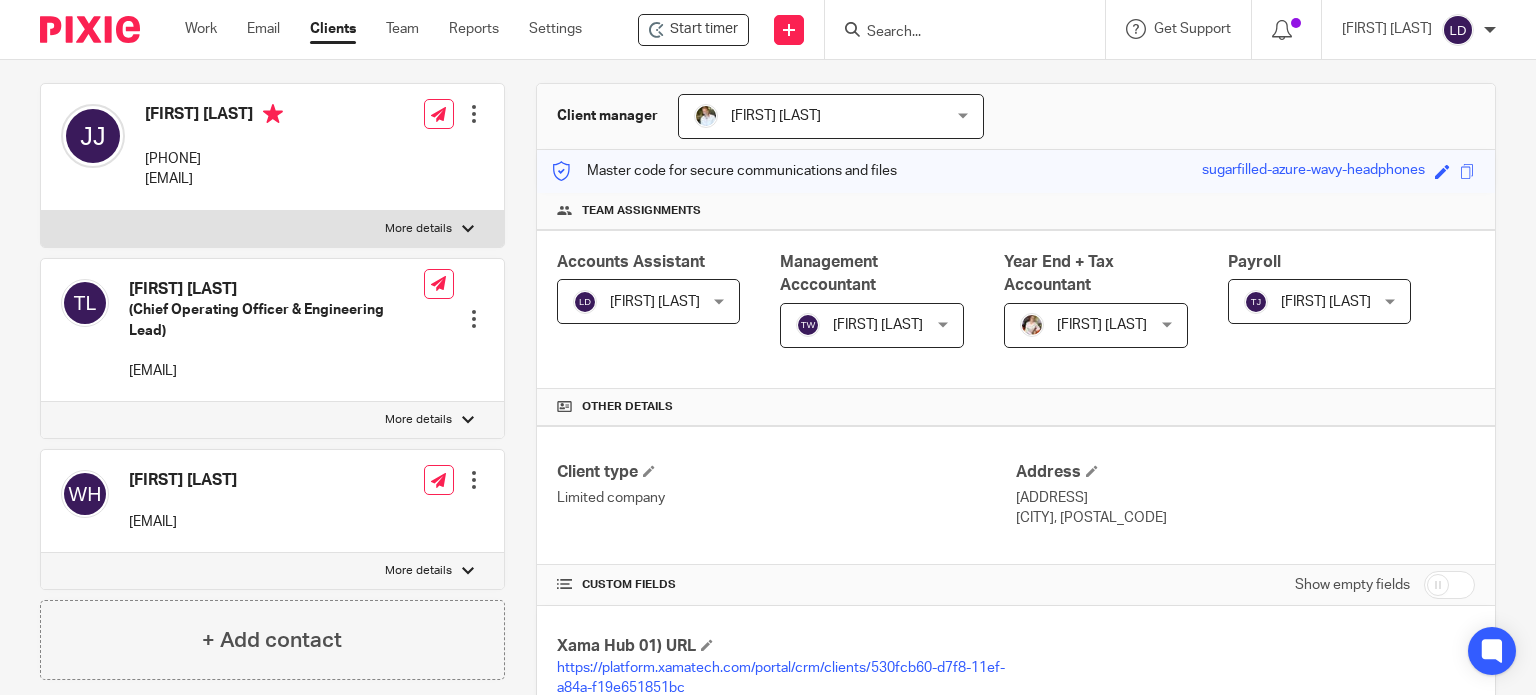 click at bounding box center [955, 33] 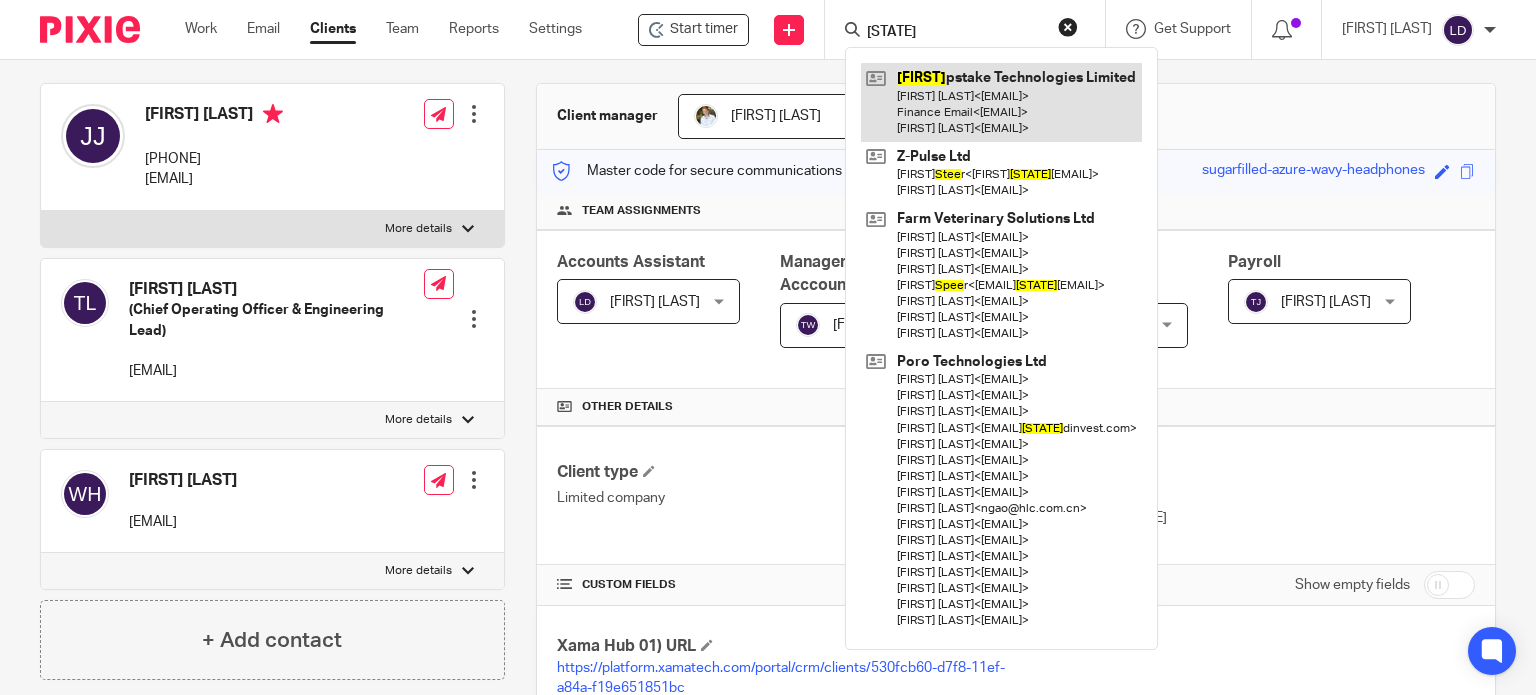 type on "[STATE]" 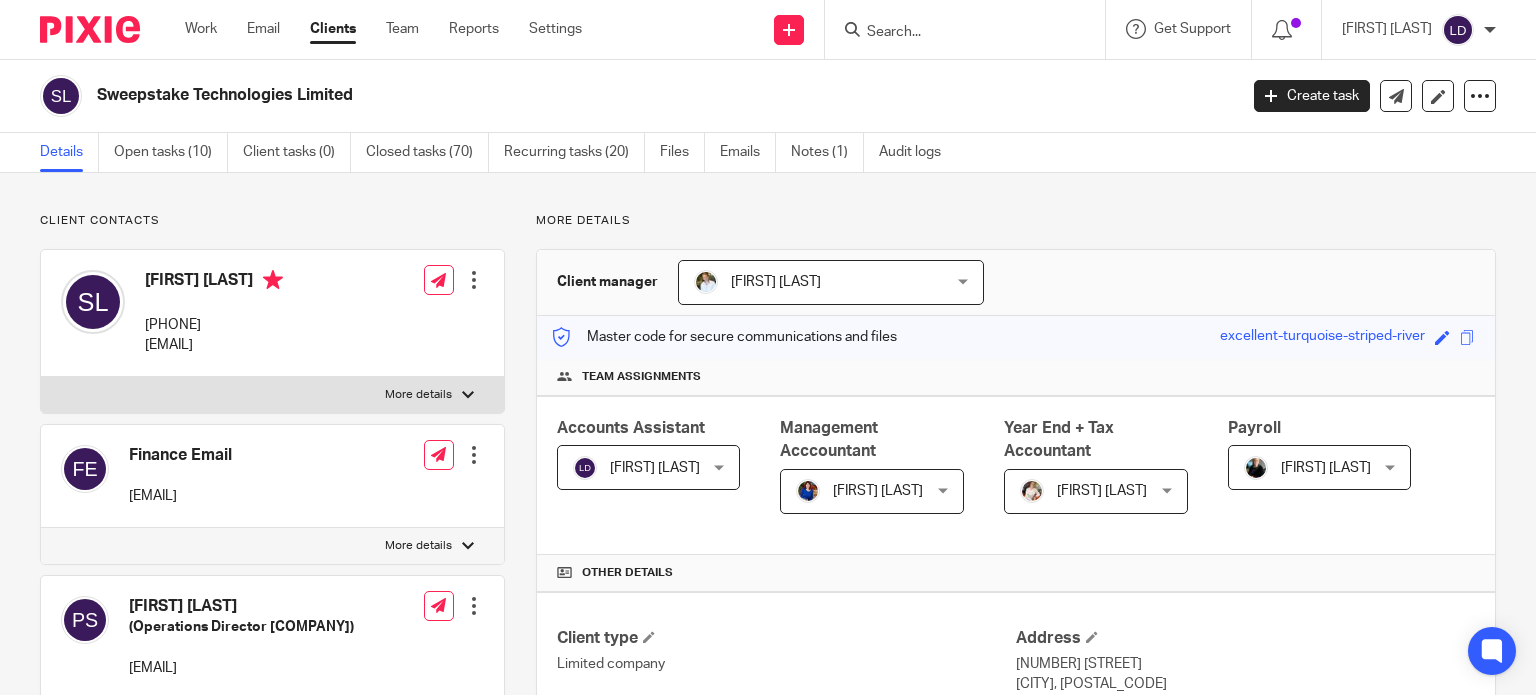 scroll, scrollTop: 0, scrollLeft: 0, axis: both 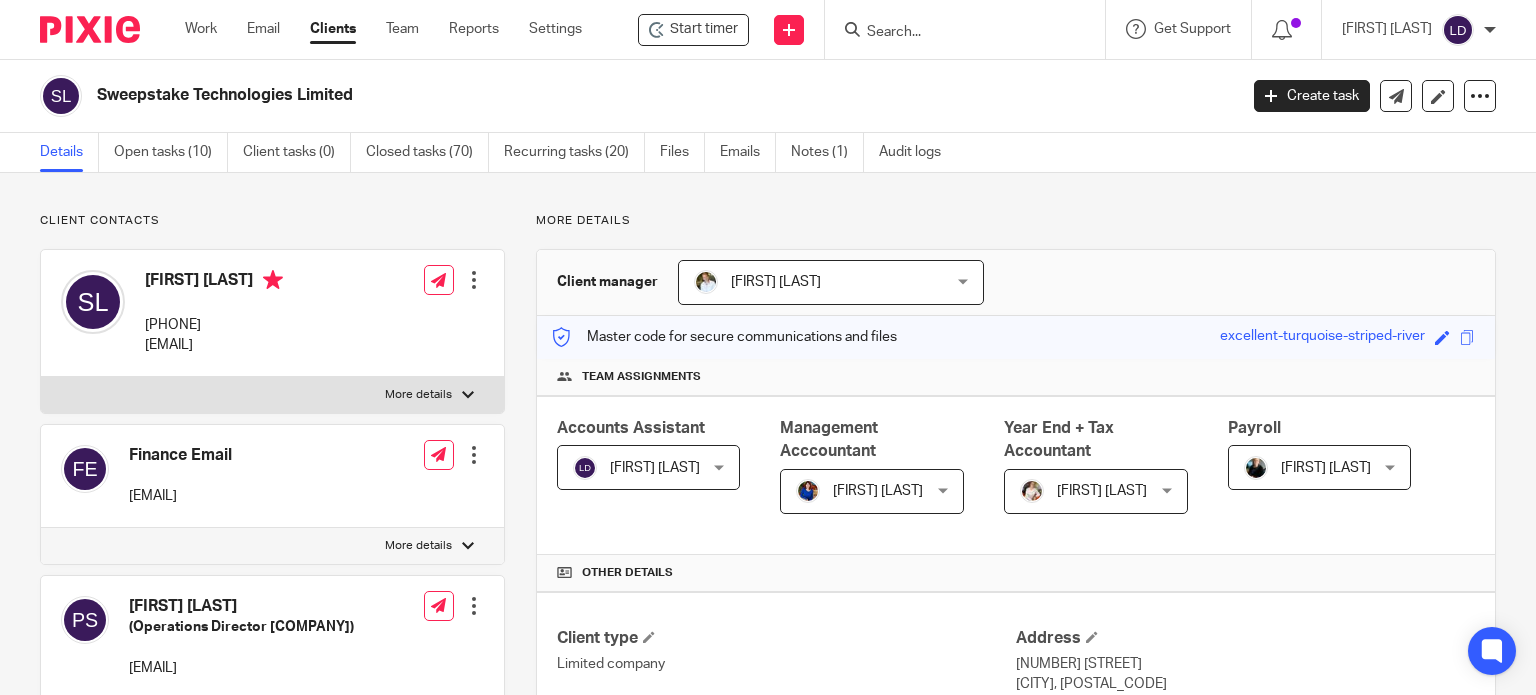 click at bounding box center (955, 33) 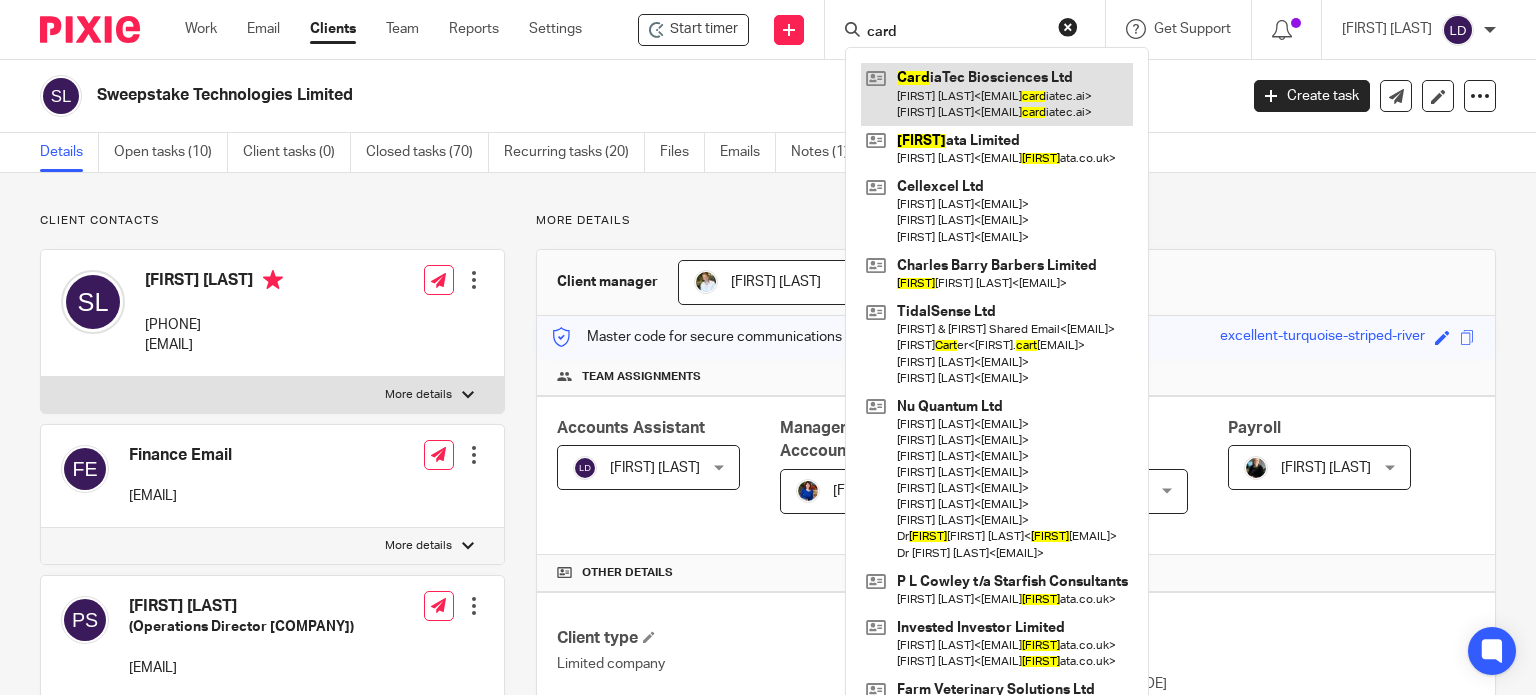 type on "card" 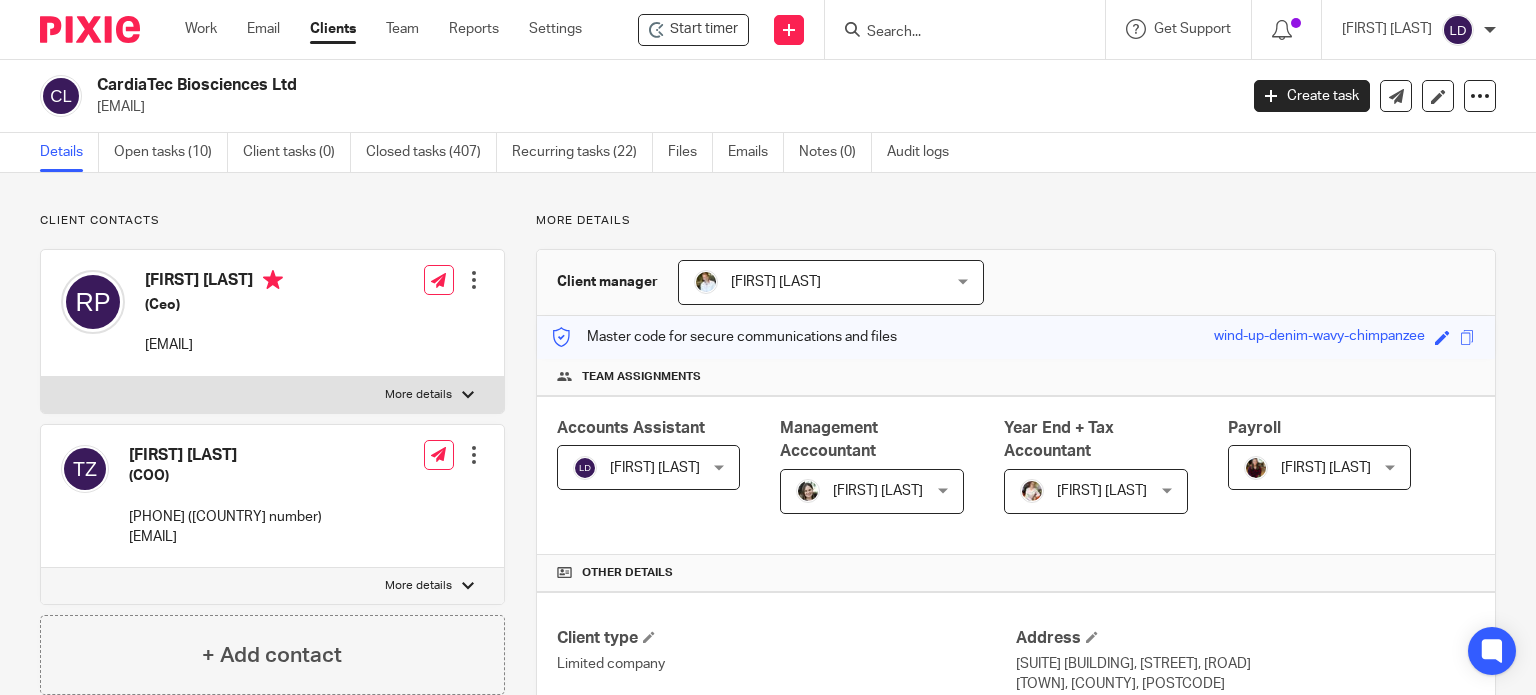 scroll, scrollTop: 0, scrollLeft: 0, axis: both 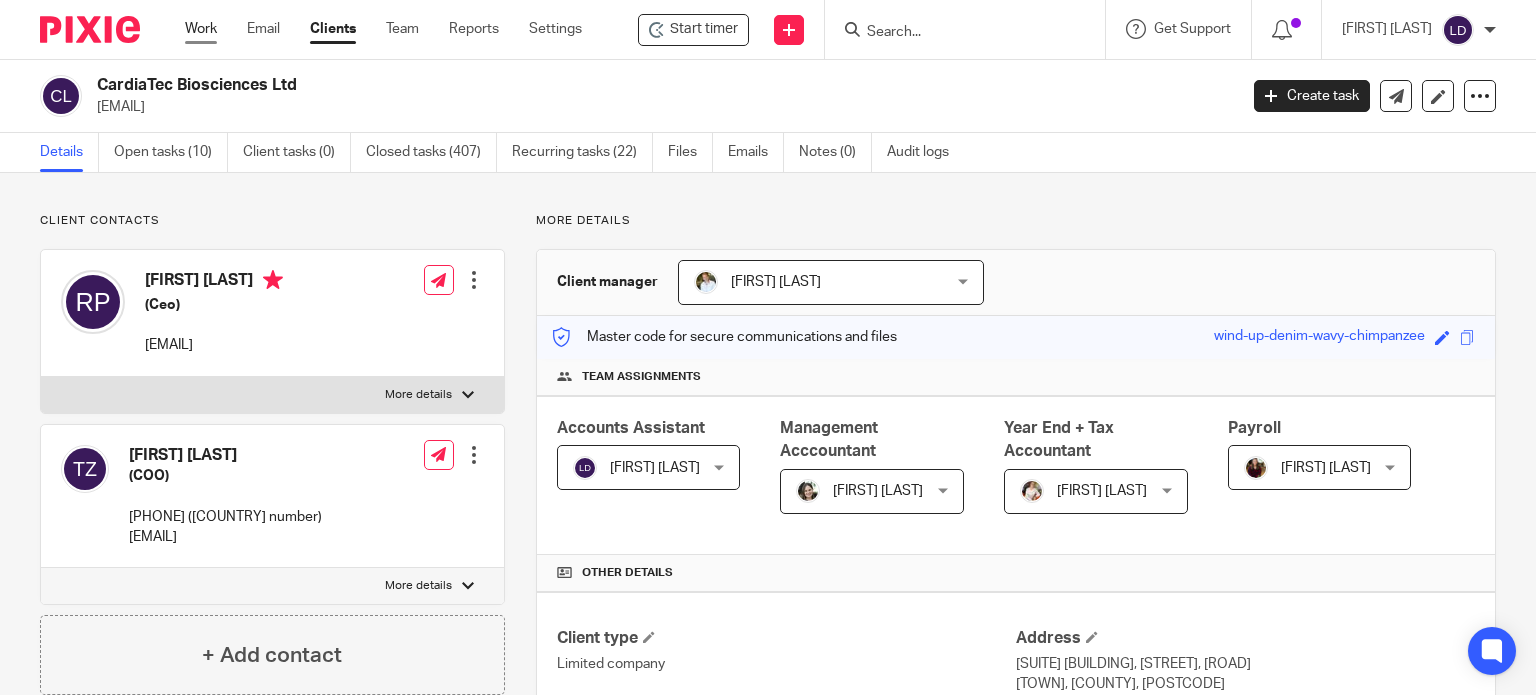 click on "Work" at bounding box center (201, 29) 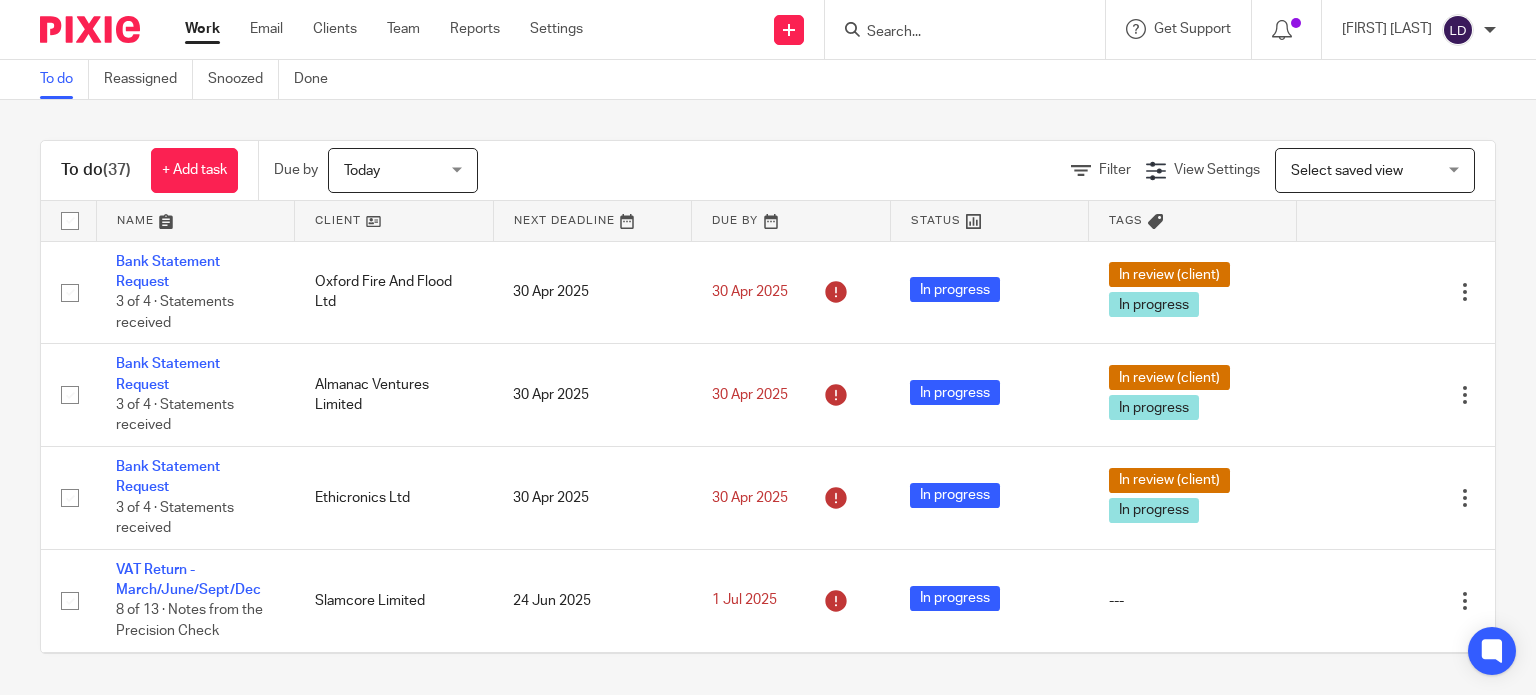 scroll, scrollTop: 0, scrollLeft: 0, axis: both 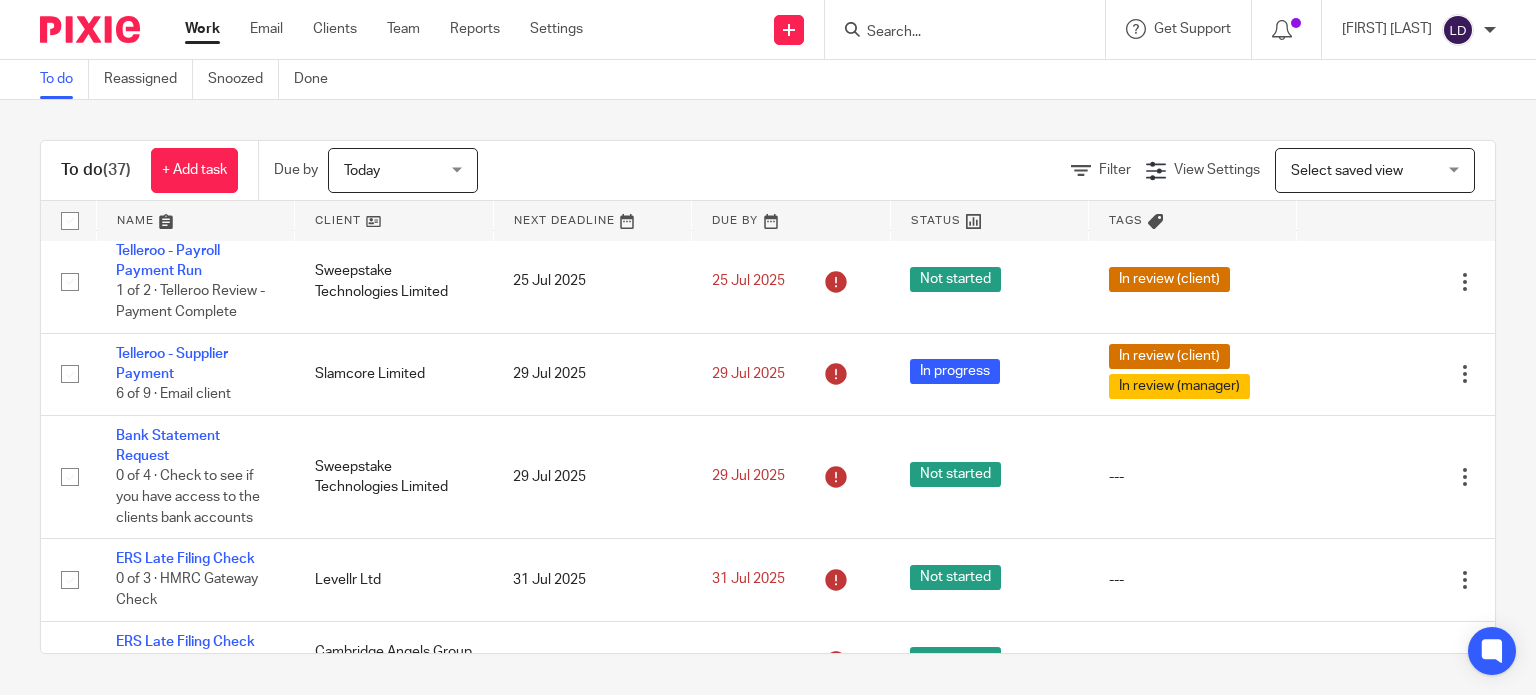 click at bounding box center (394, 221) 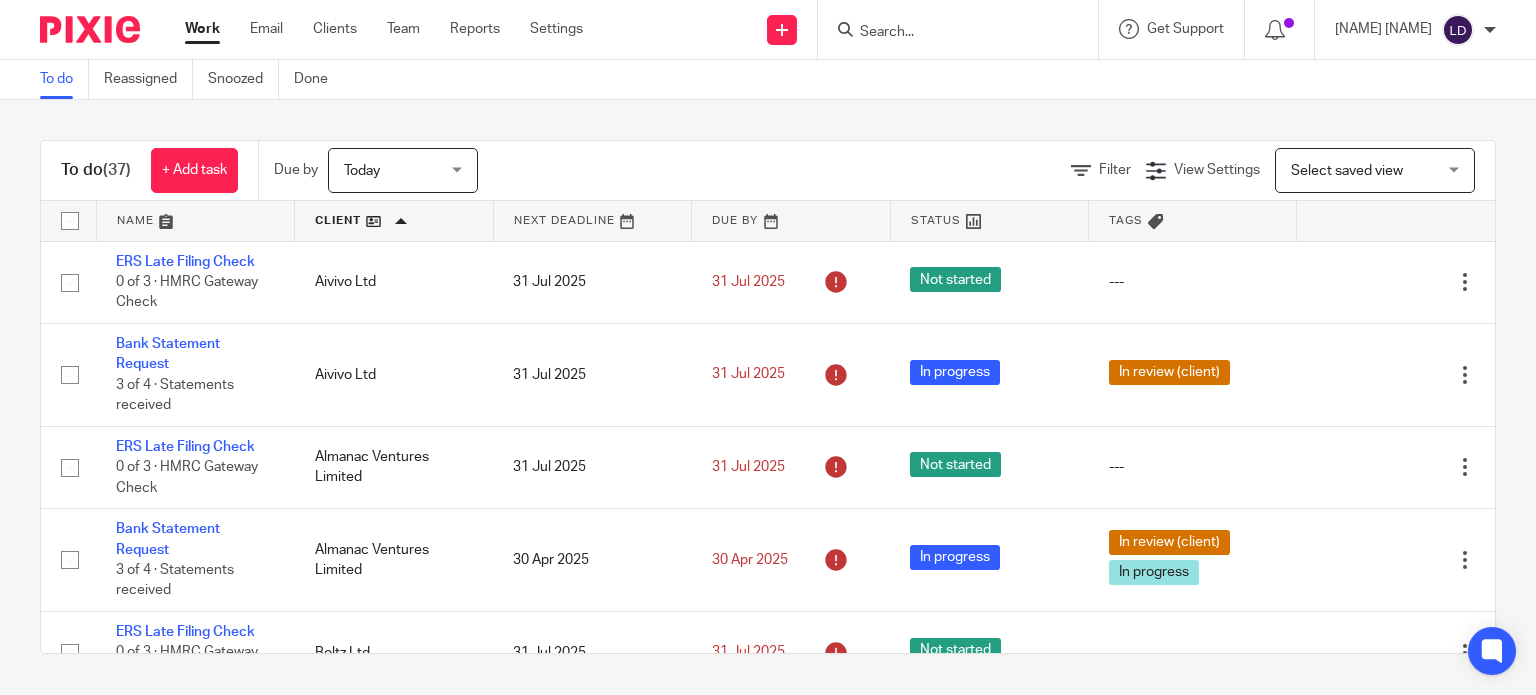 scroll, scrollTop: 0, scrollLeft: 0, axis: both 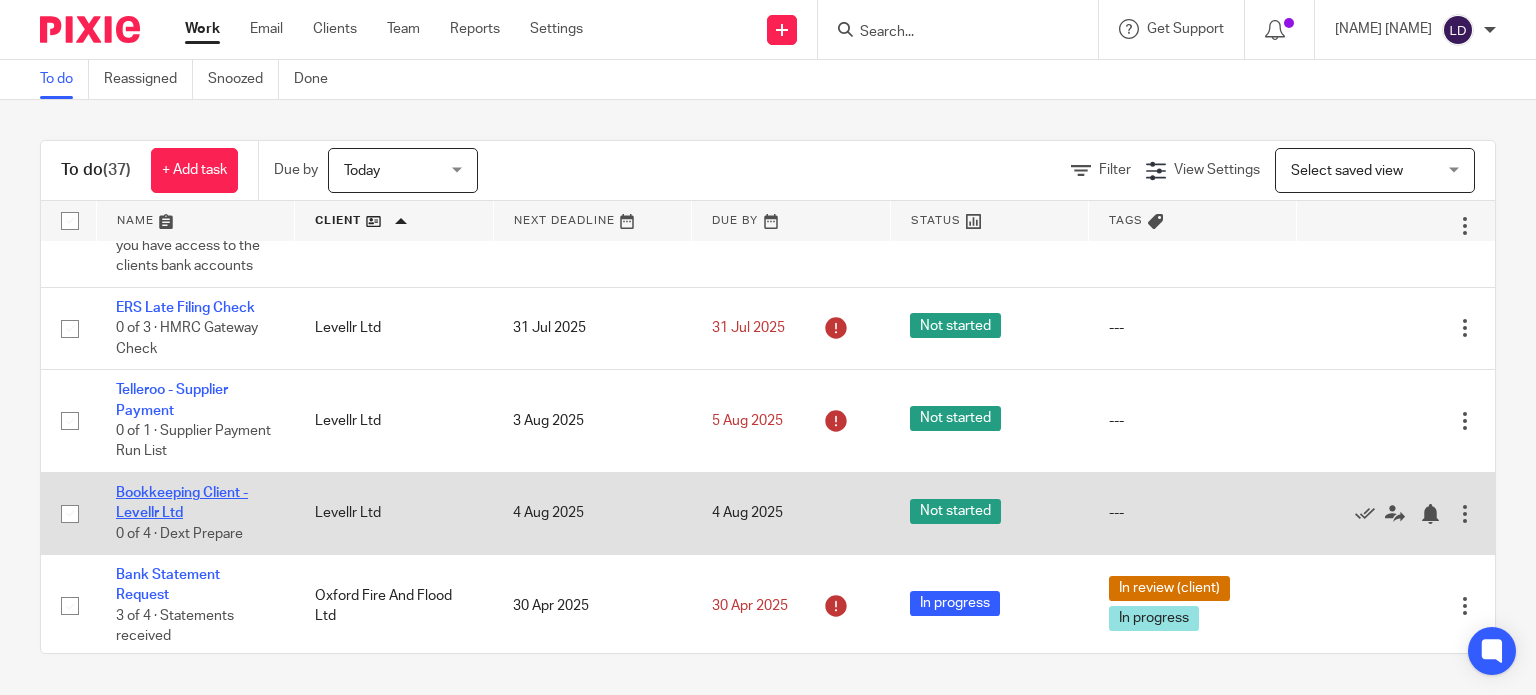 click on "Bookkeeping Client - Levellr Ltd" at bounding box center [182, 503] 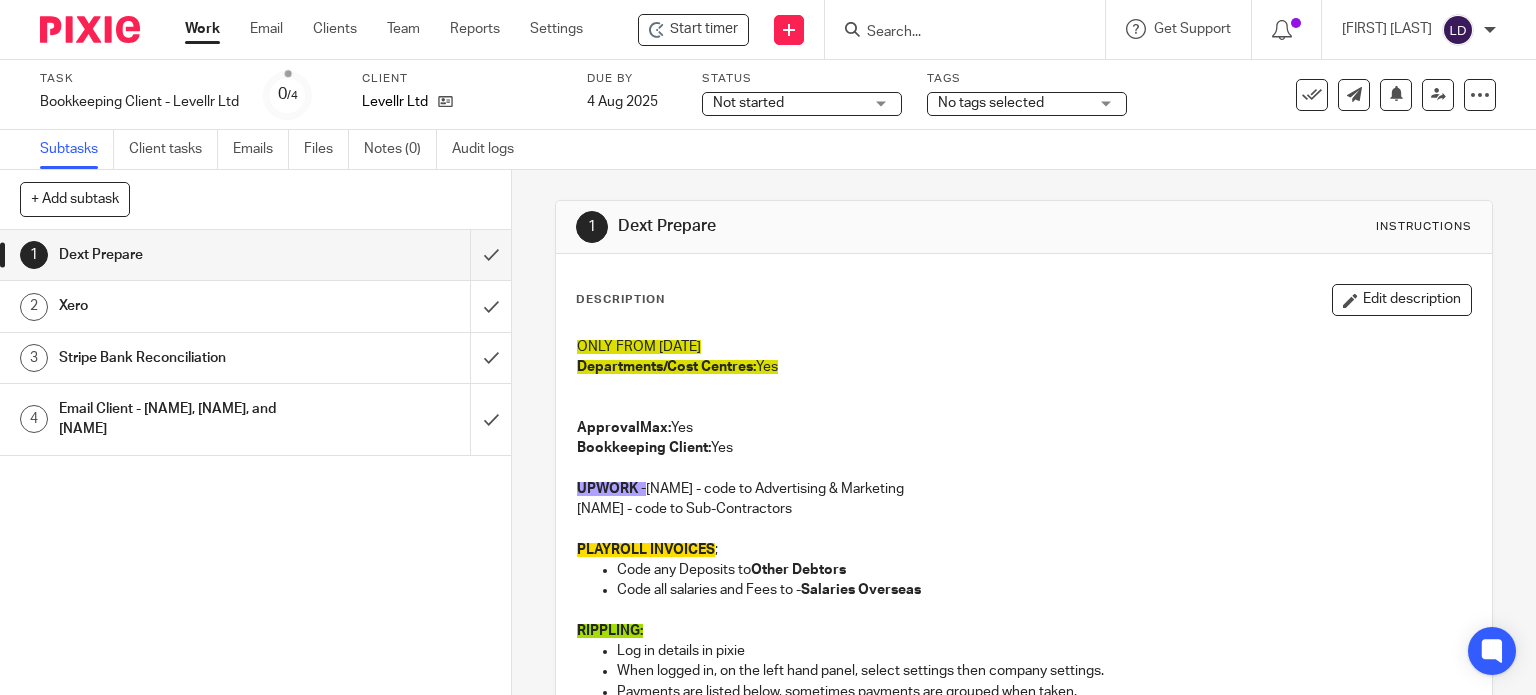 scroll, scrollTop: 0, scrollLeft: 0, axis: both 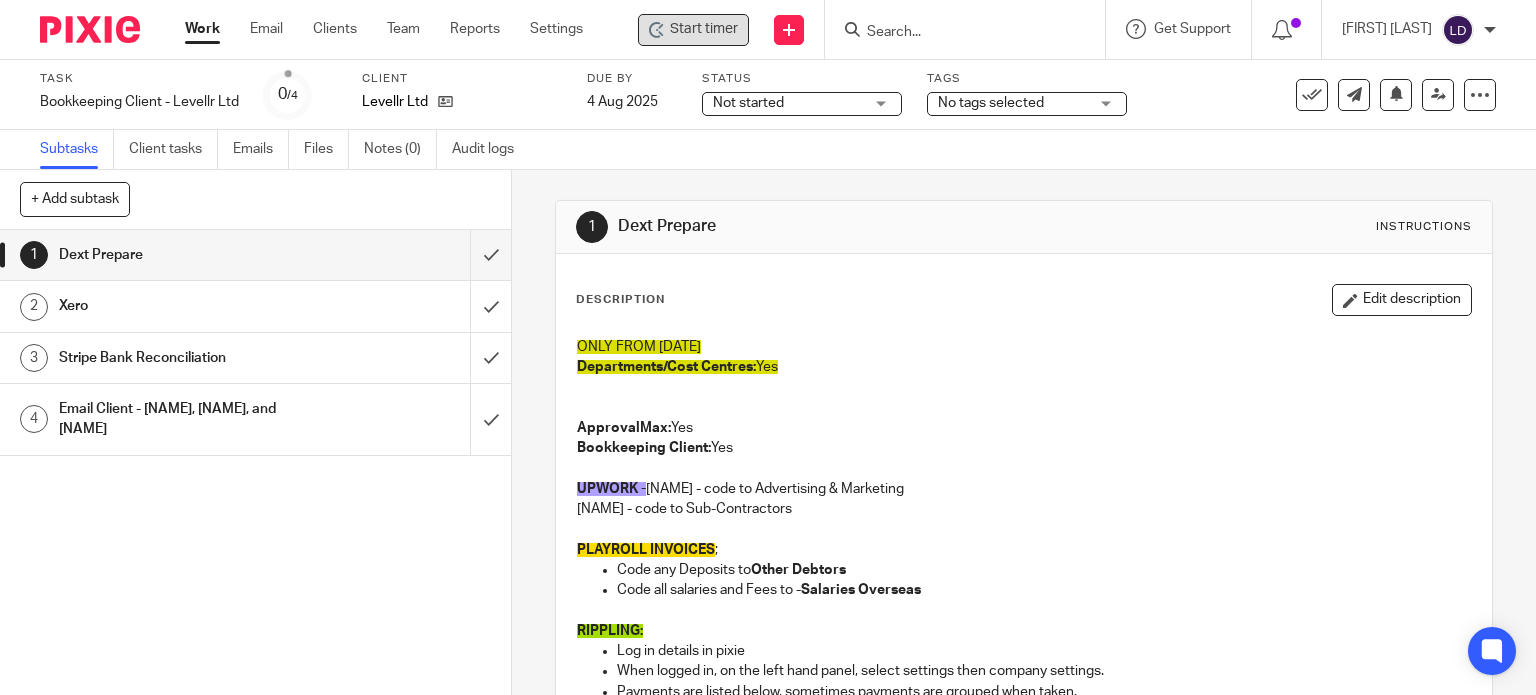 click on "Start timer" at bounding box center (704, 29) 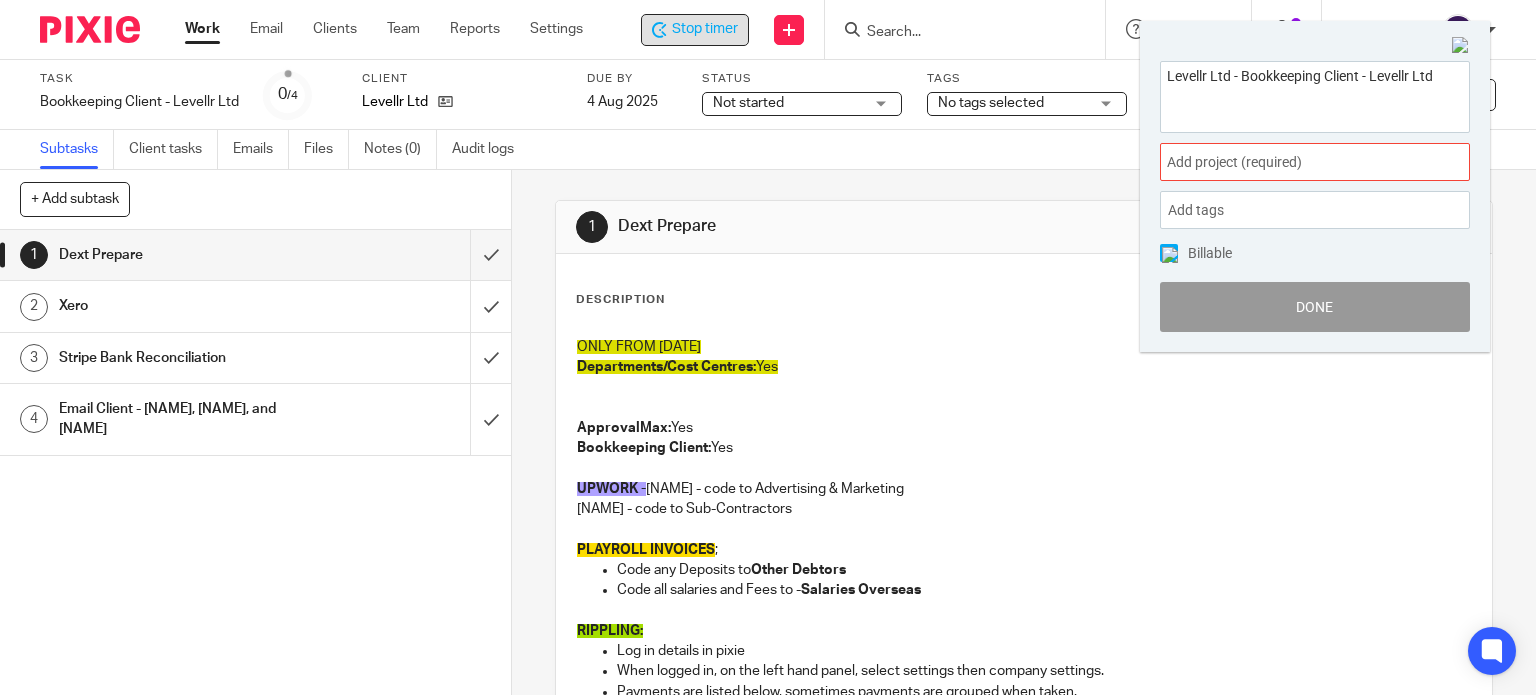 click on "Add project (required) :" at bounding box center [1293, 162] 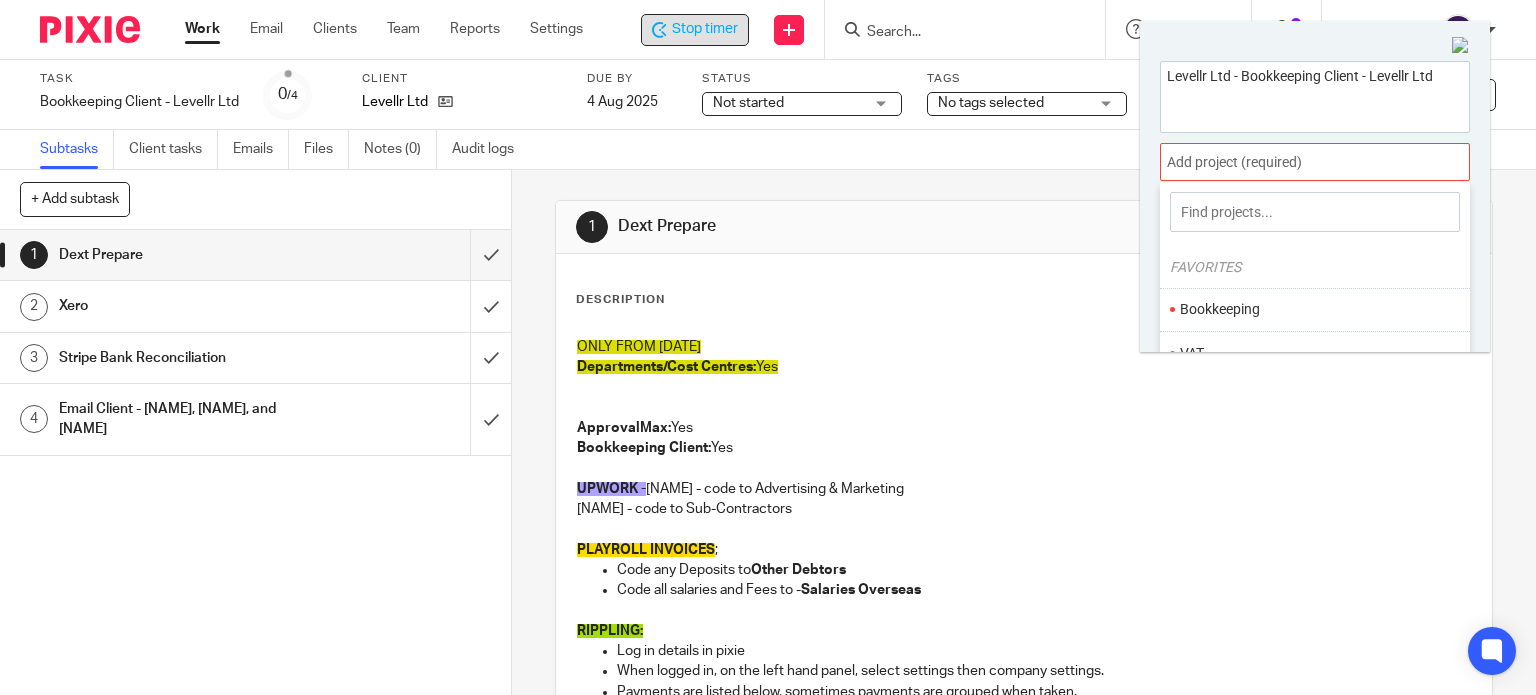 click on "Bookkeeping" at bounding box center (1310, 309) 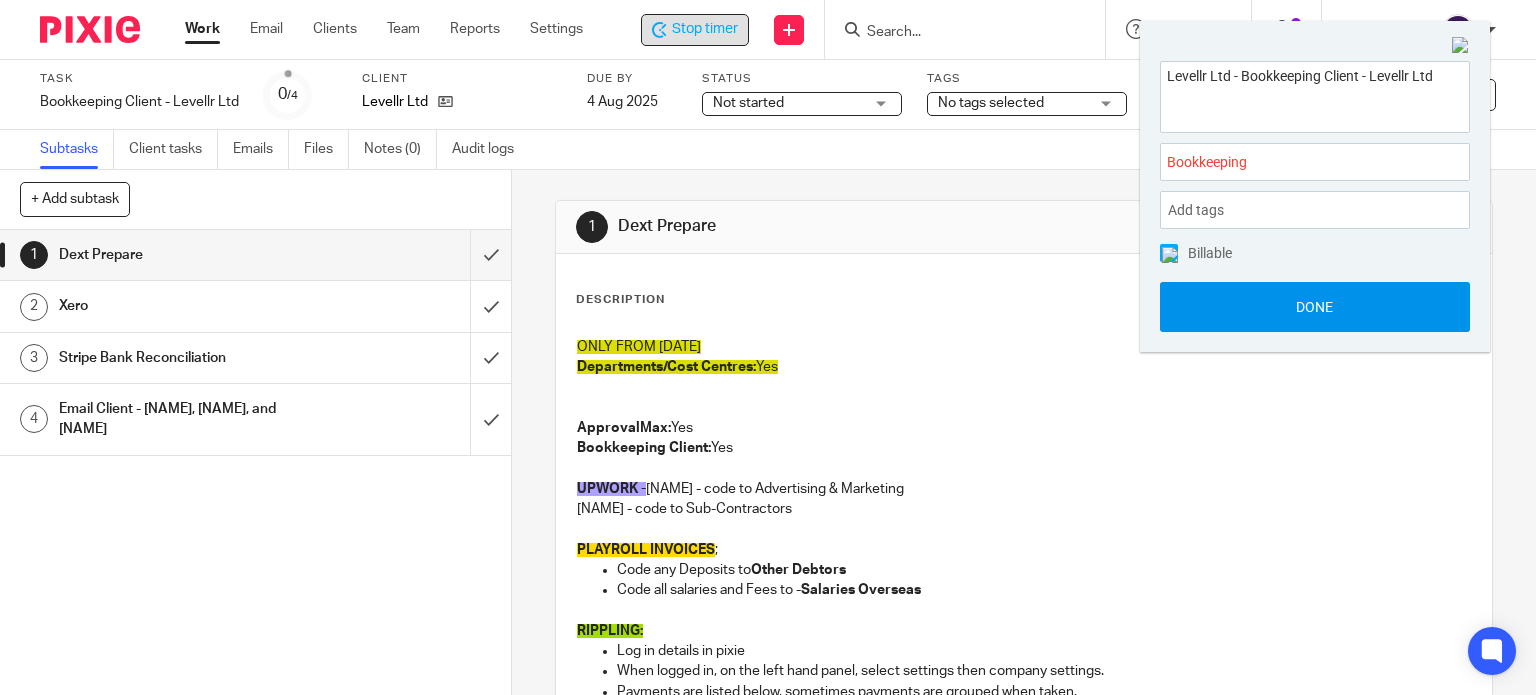 click on "Done" at bounding box center (1315, 307) 